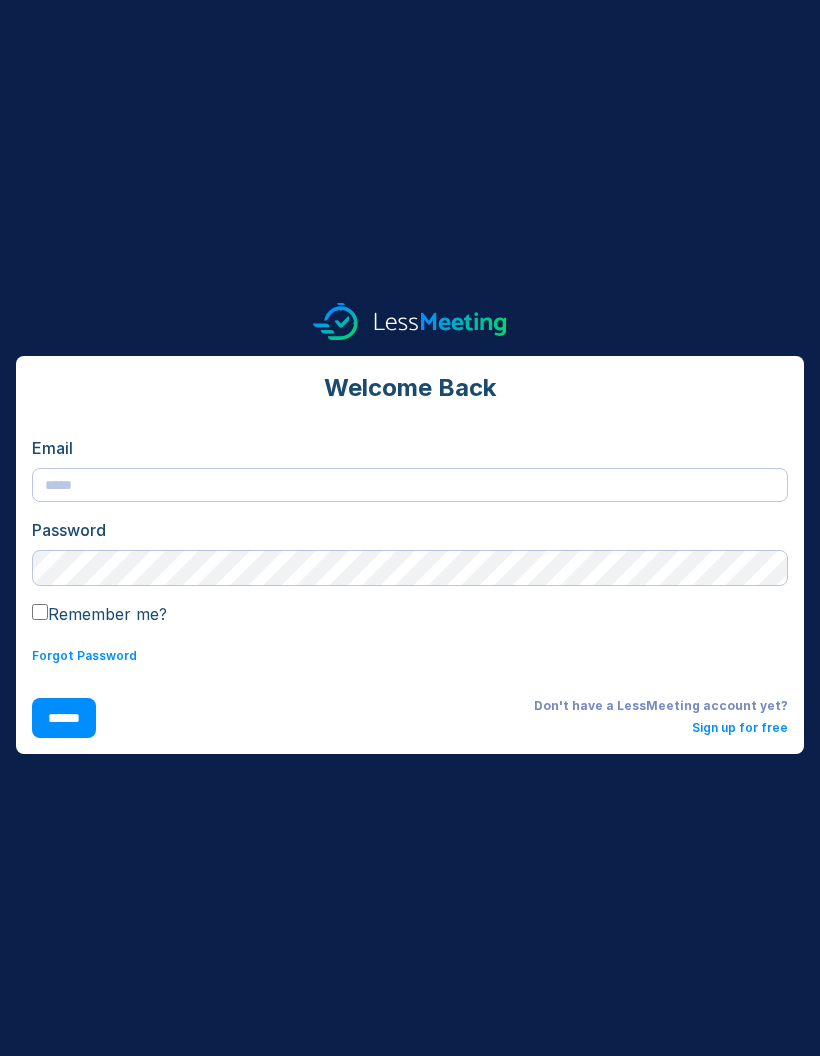 scroll, scrollTop: 0, scrollLeft: 0, axis: both 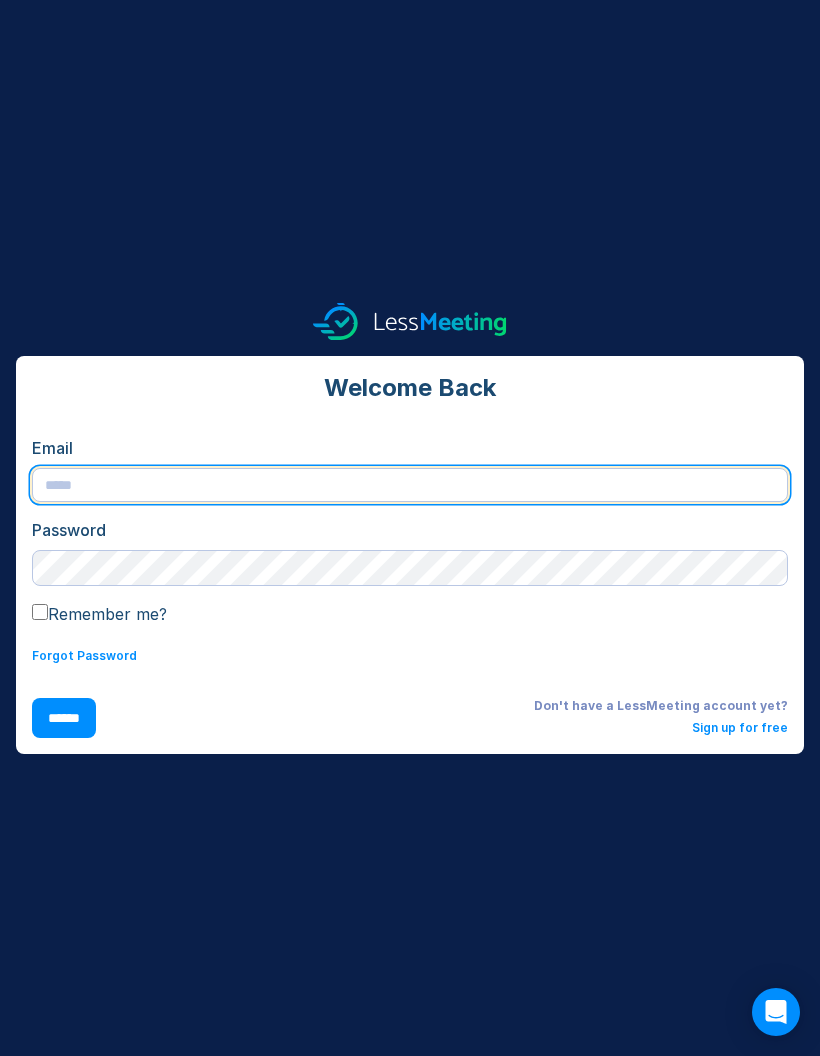 type on "**********" 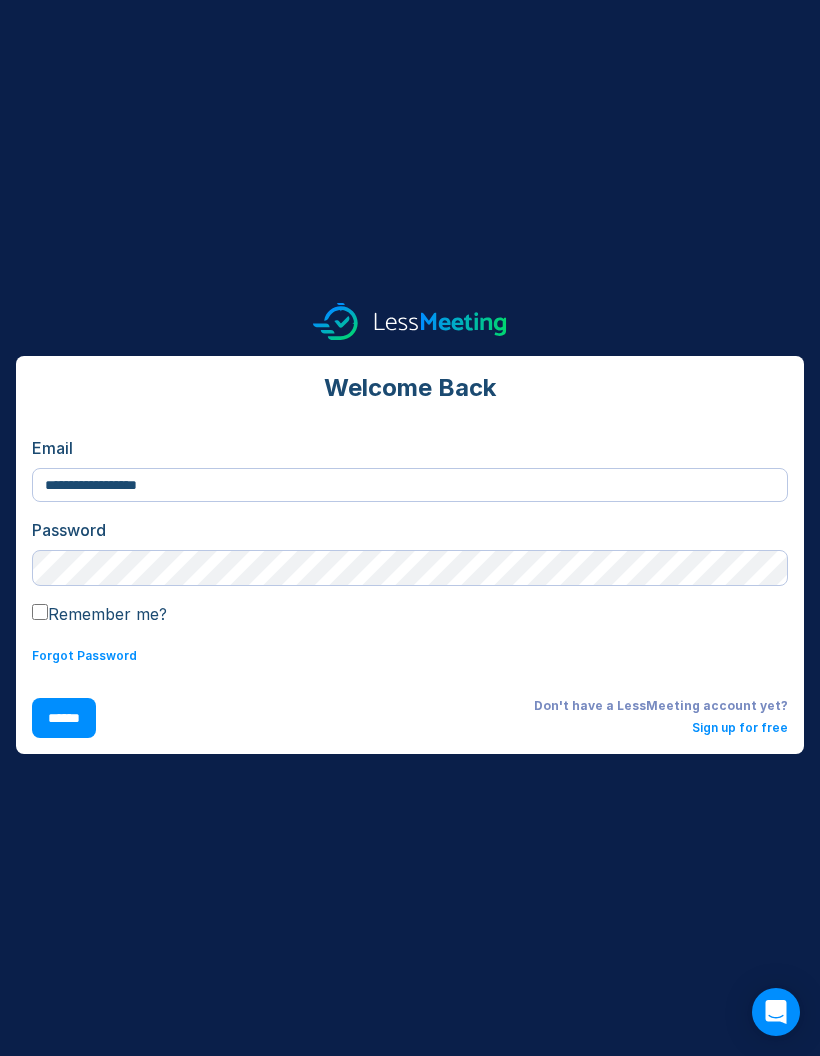 click on "******" at bounding box center [64, 718] 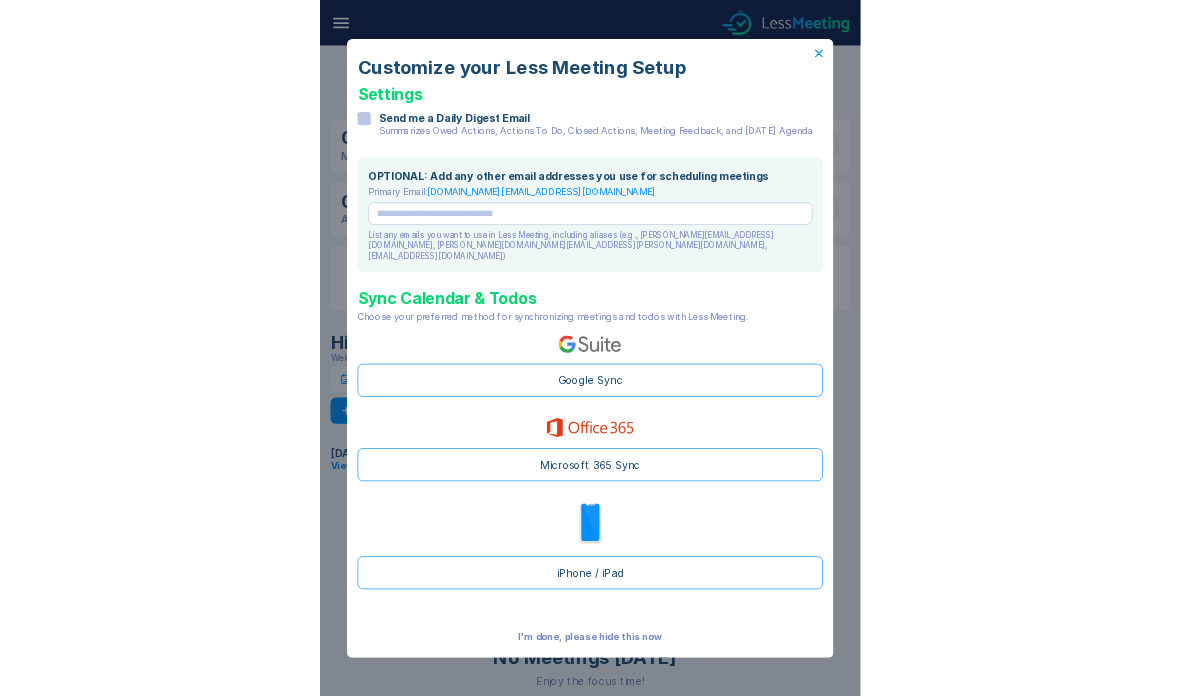 scroll, scrollTop: 0, scrollLeft: 0, axis: both 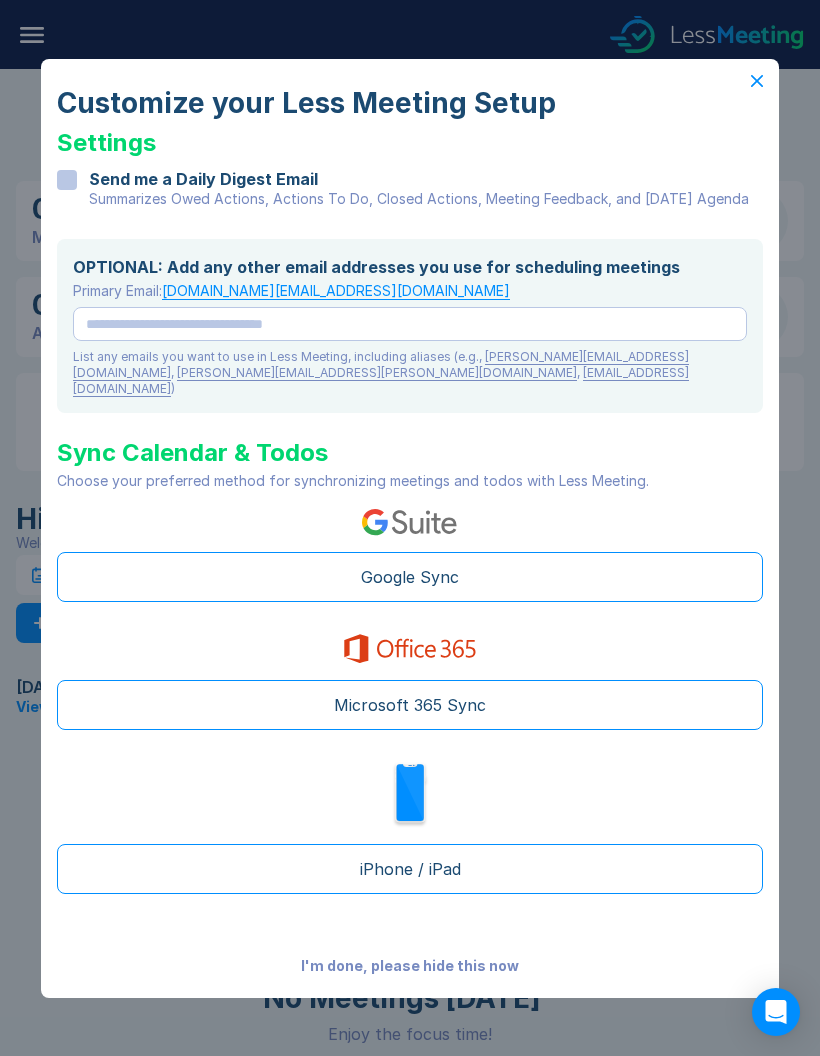 click 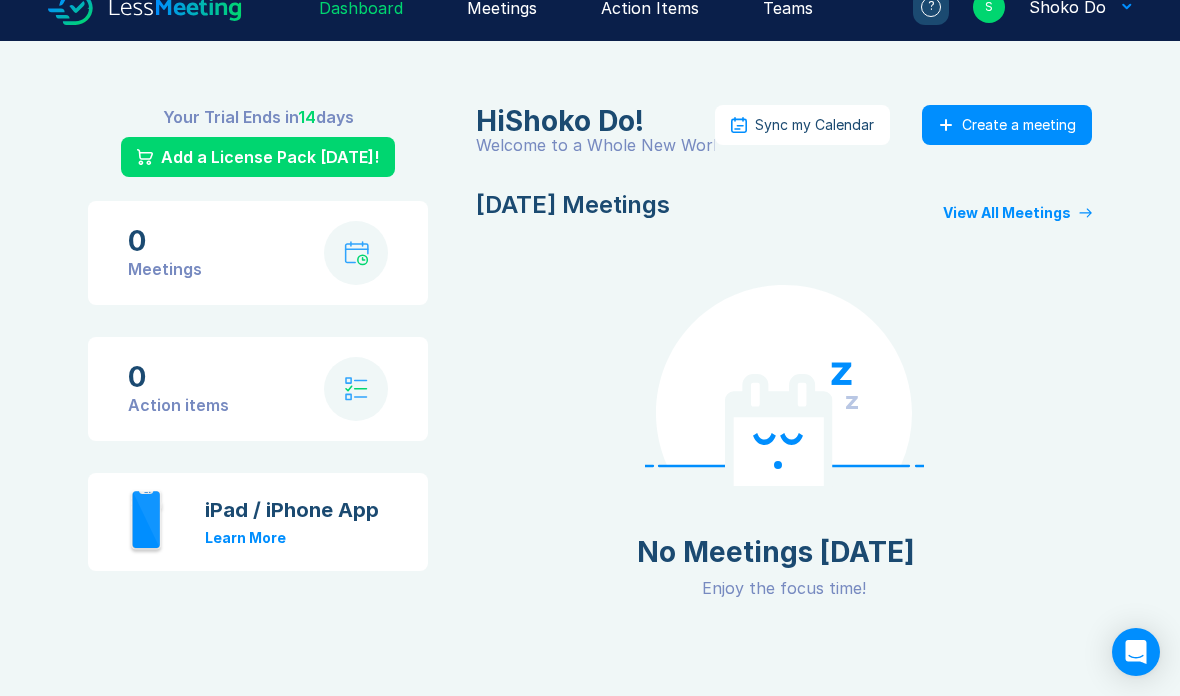 scroll, scrollTop: 47, scrollLeft: 0, axis: vertical 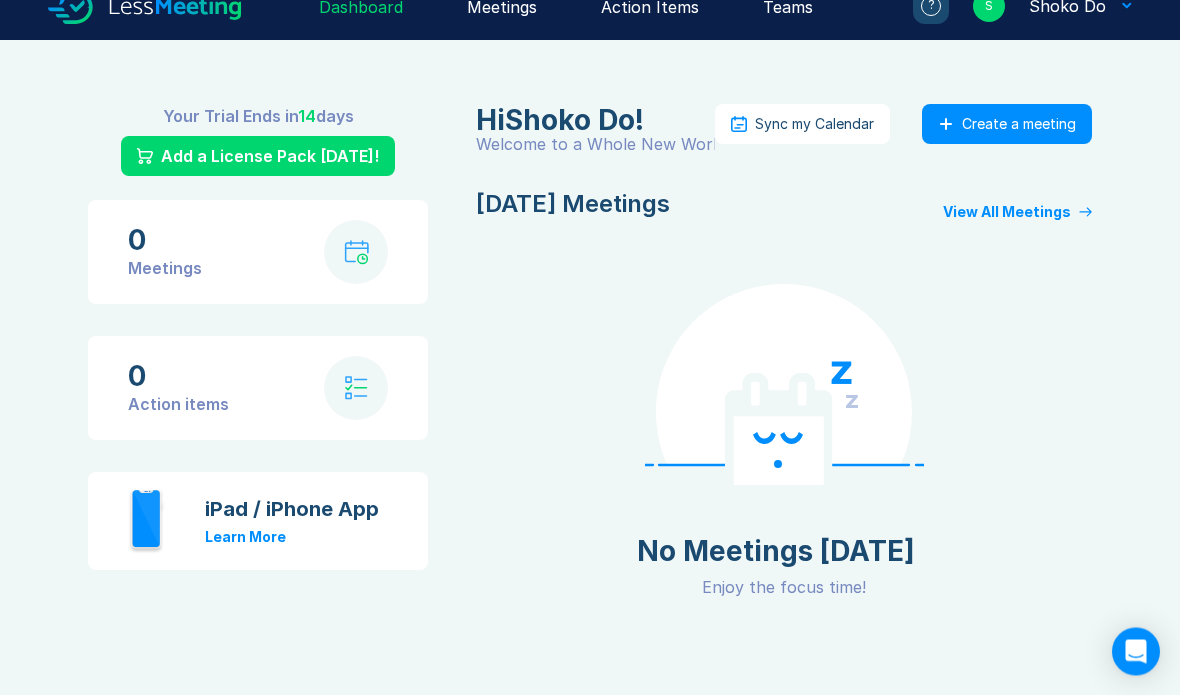click on "Create a meeting" at bounding box center [1019, 125] 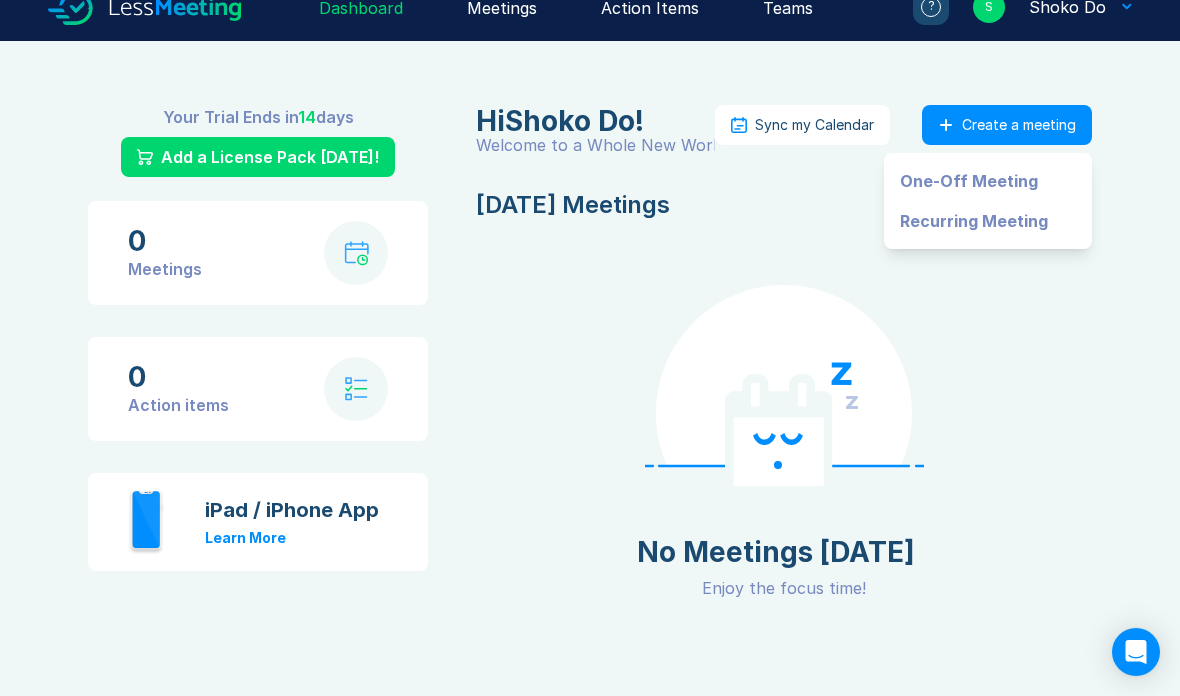 click on "One-Off Meeting" at bounding box center (988, 181) 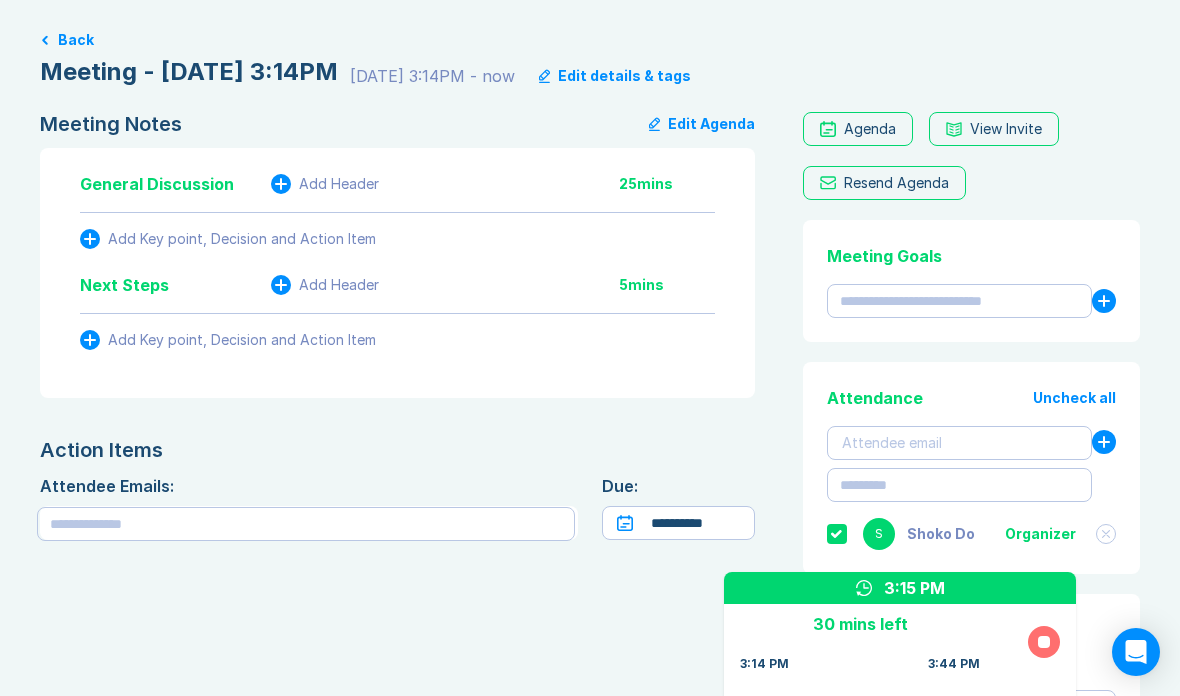 scroll, scrollTop: 0, scrollLeft: 0, axis: both 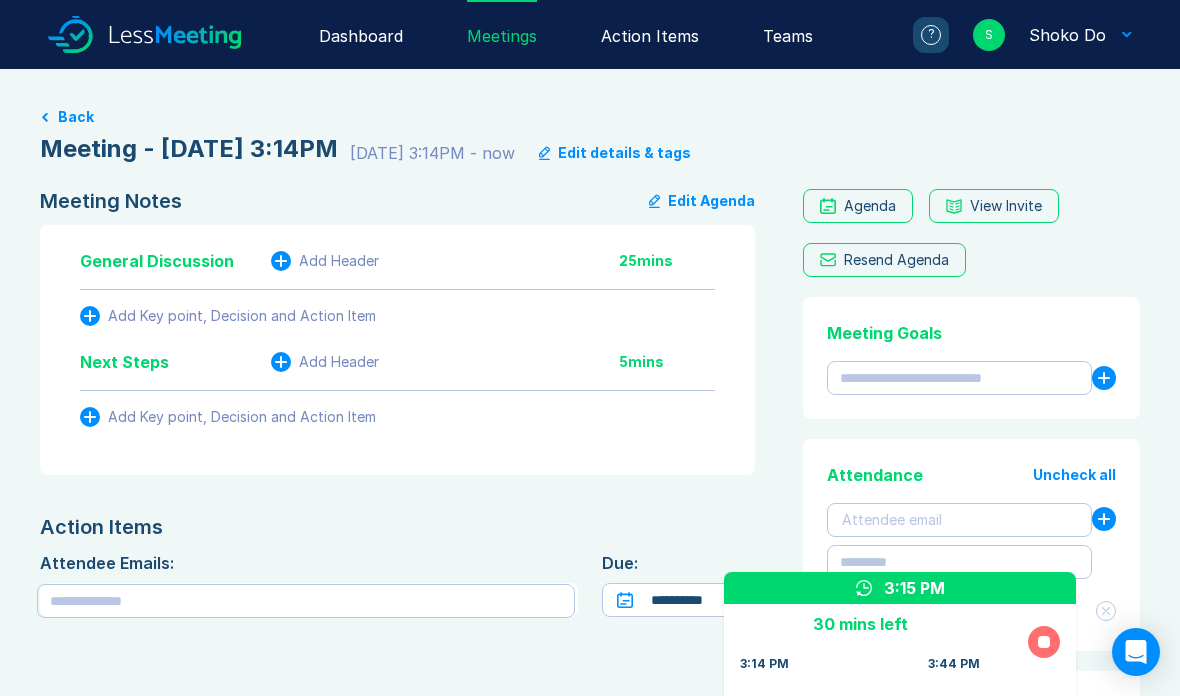 click at bounding box center (1044, 642) 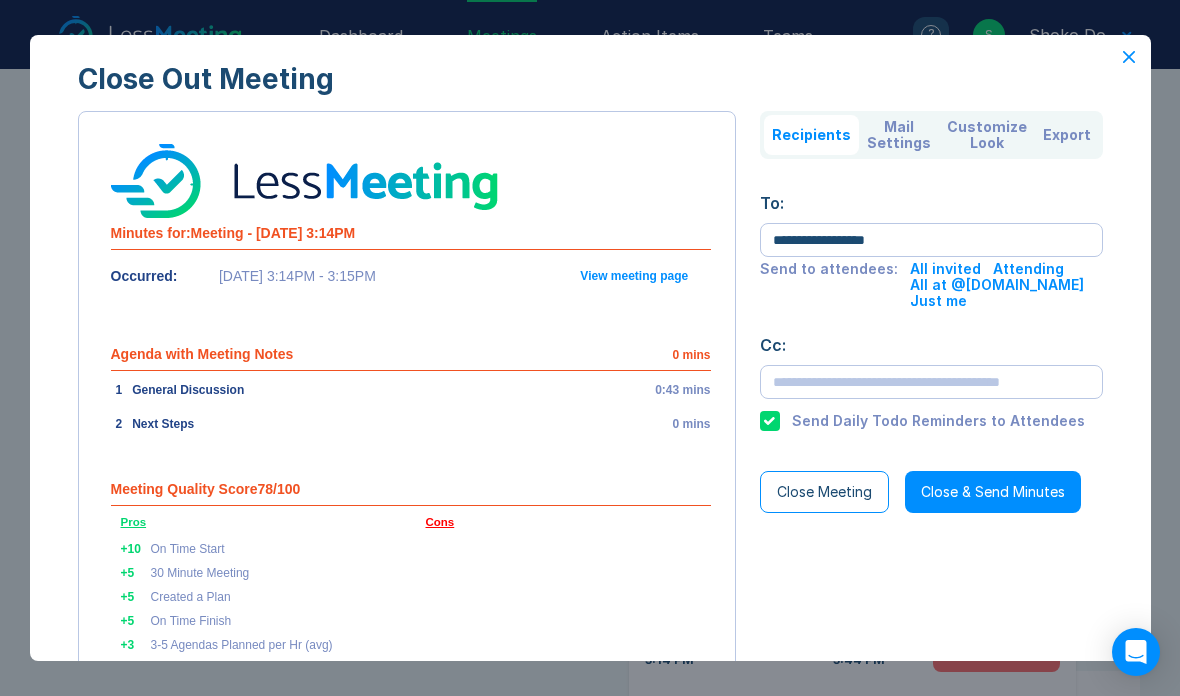 click on "View meeting page" at bounding box center (634, 276) 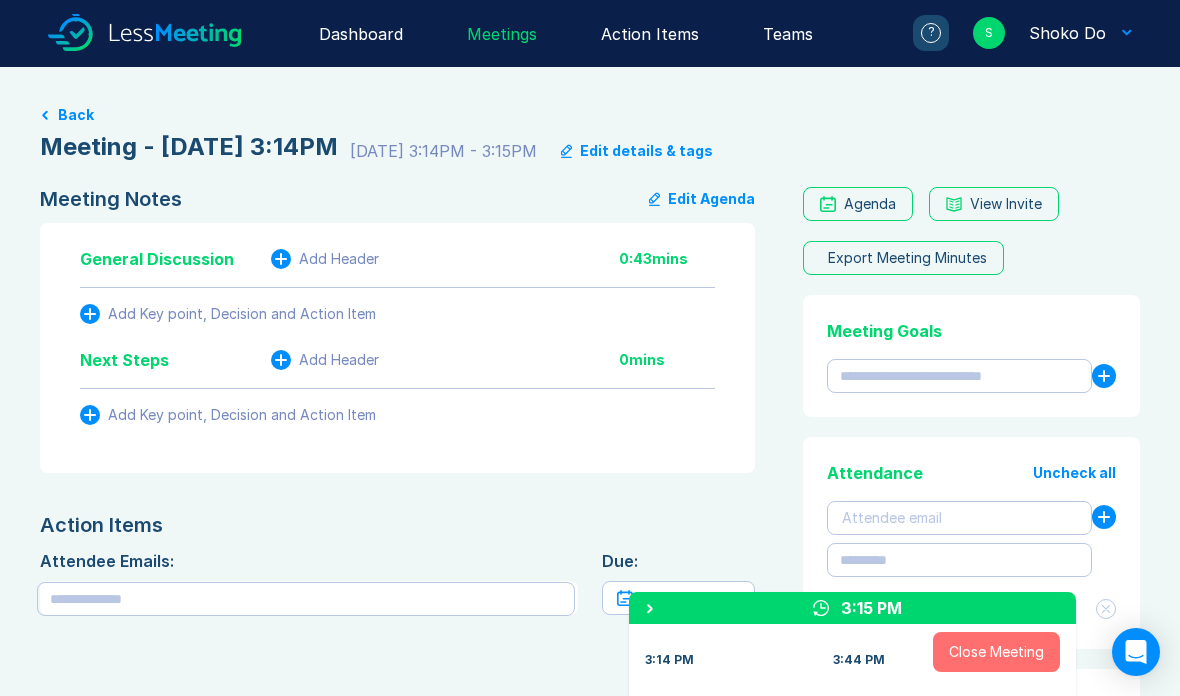 scroll, scrollTop: 0, scrollLeft: 0, axis: both 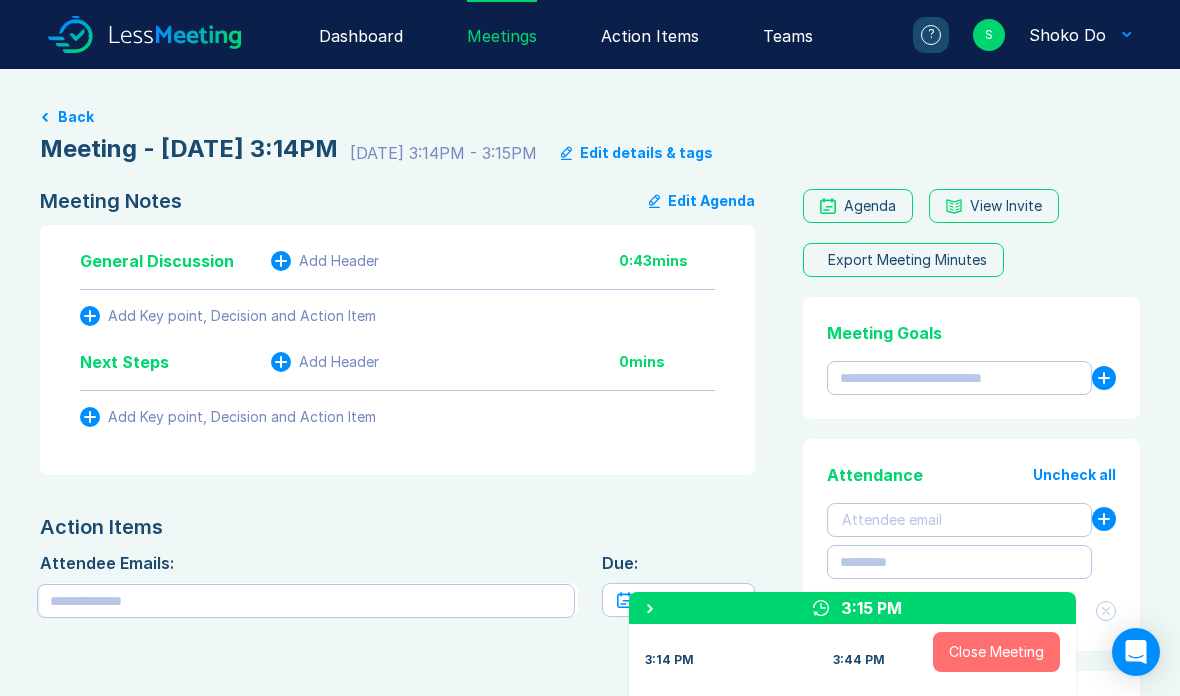 click on "Close Meeting" at bounding box center (996, 652) 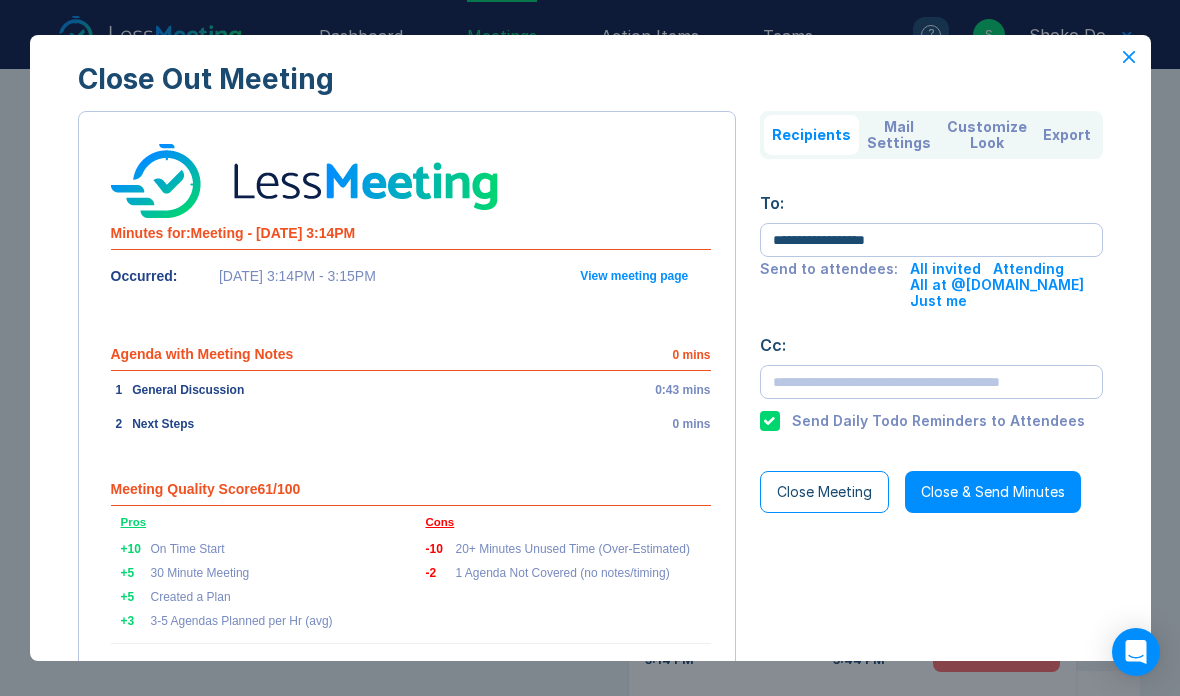 click 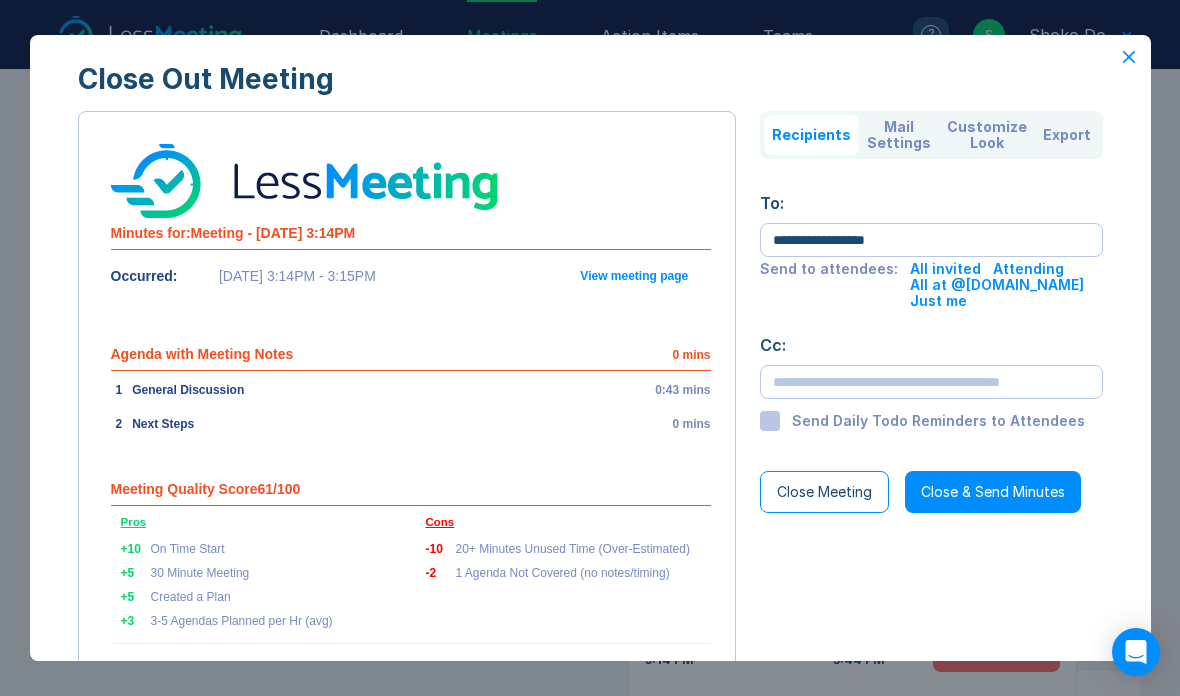 click on "Close Meeting" at bounding box center (824, 492) 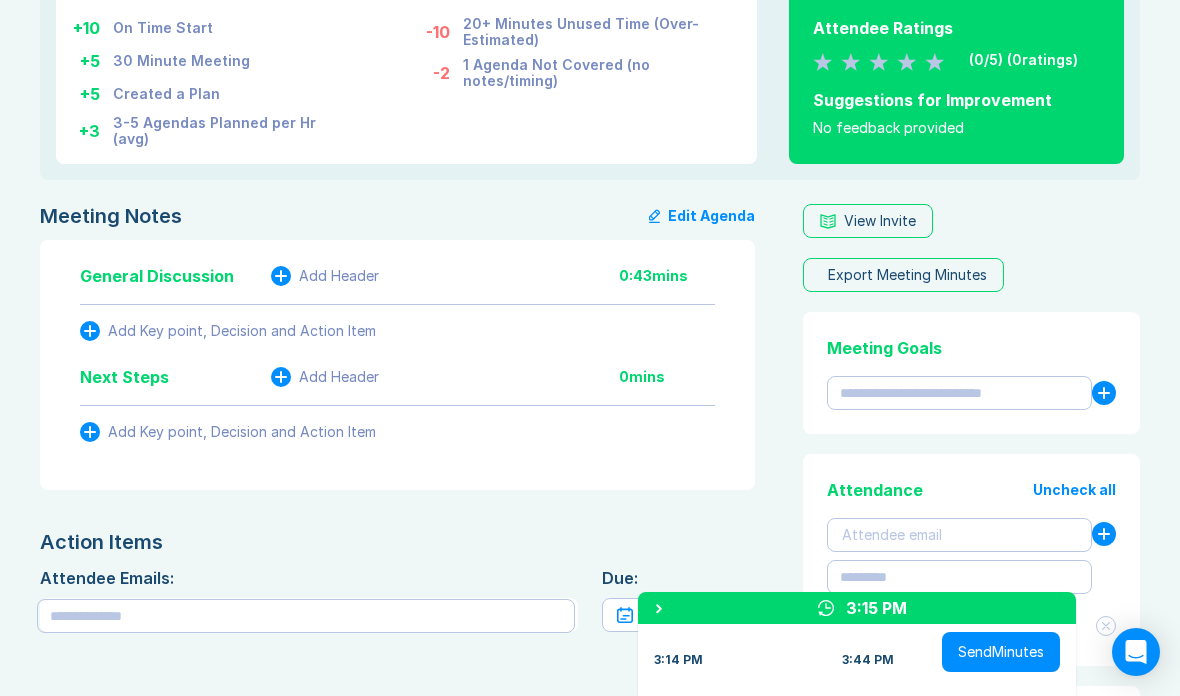 scroll, scrollTop: 276, scrollLeft: 0, axis: vertical 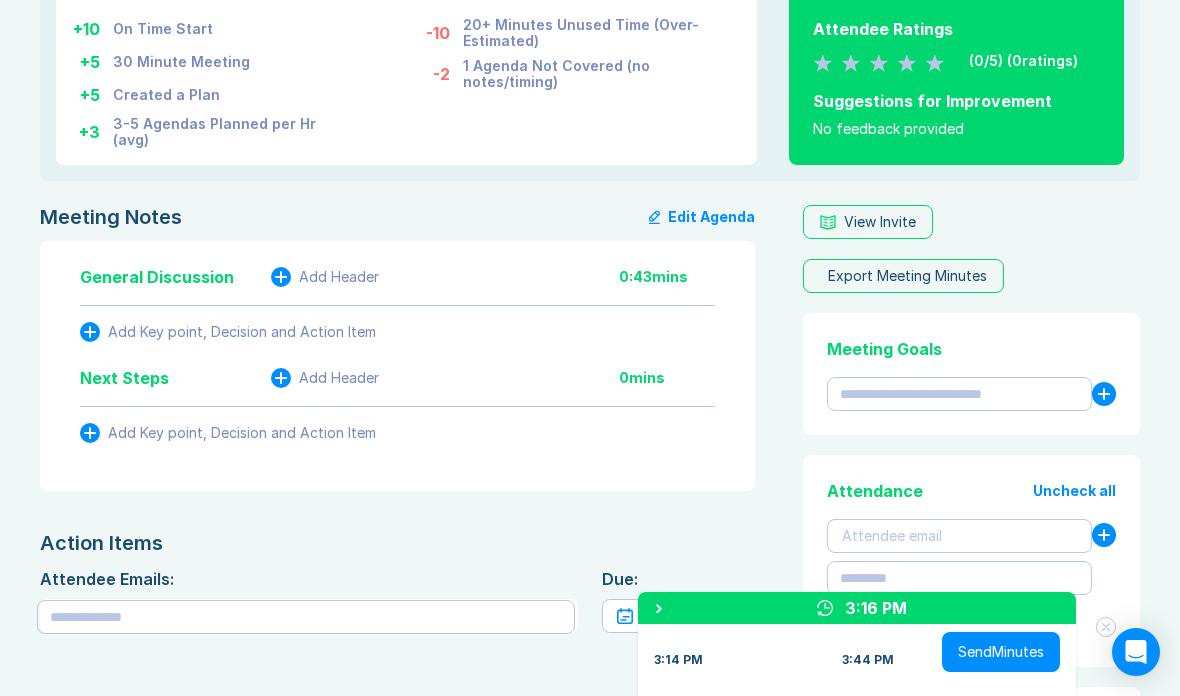 click on "0:43  mins" at bounding box center [667, 277] 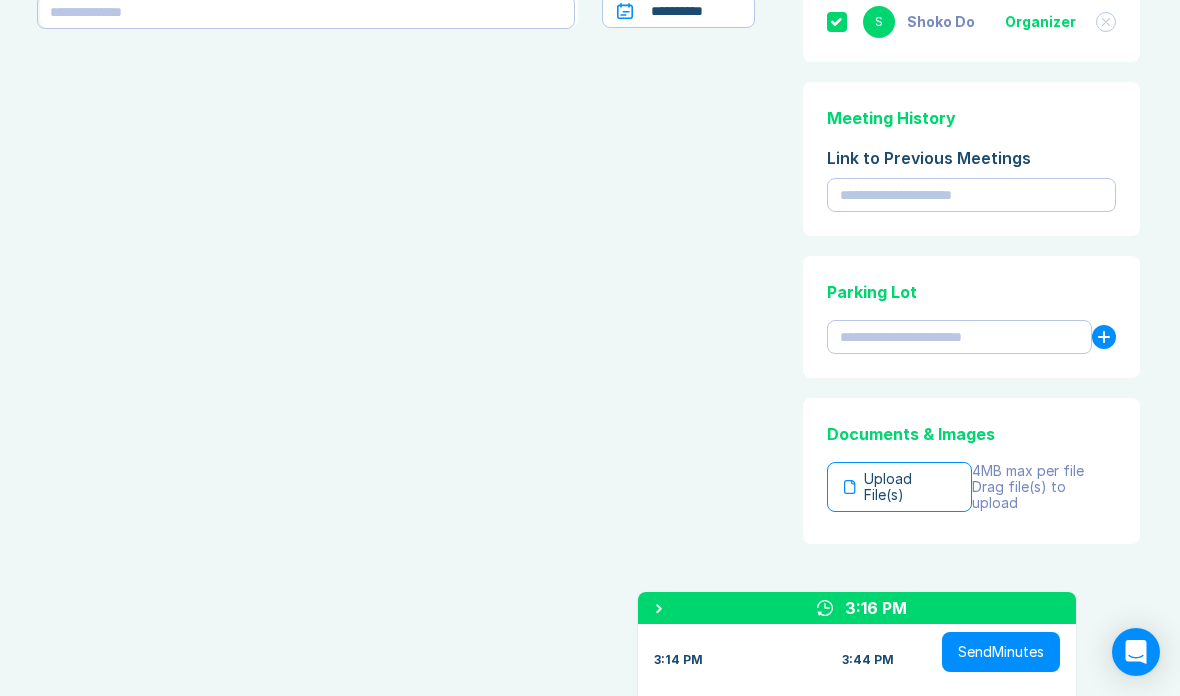 scroll, scrollTop: 884, scrollLeft: 0, axis: vertical 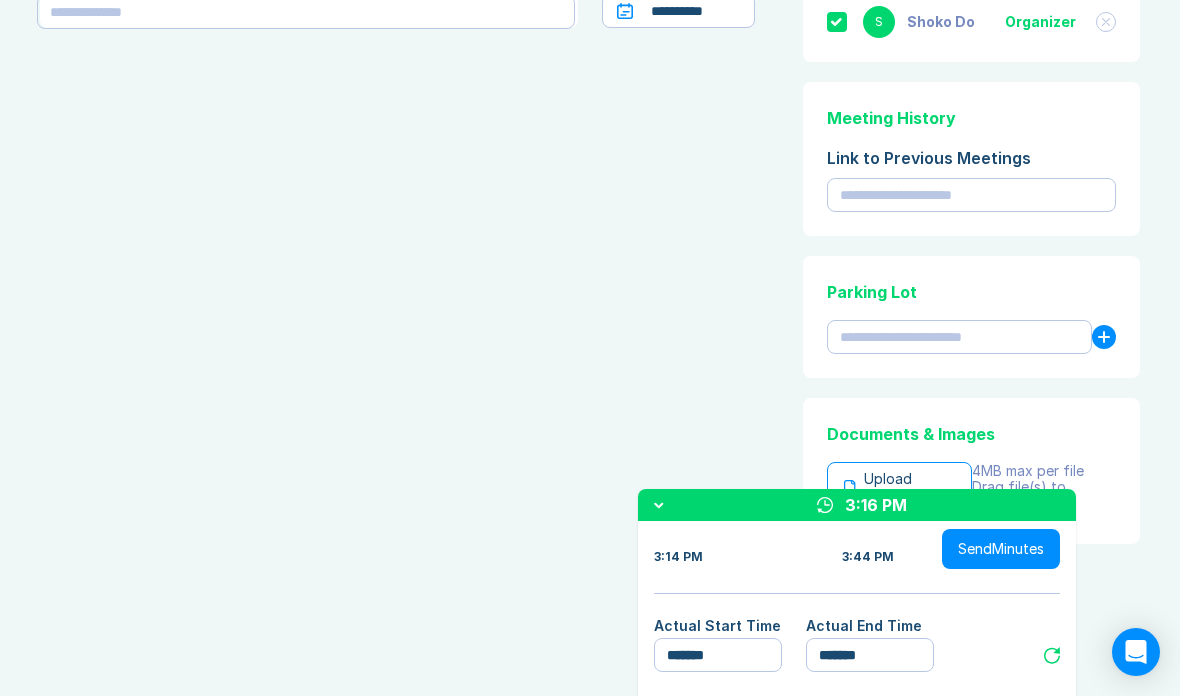 click 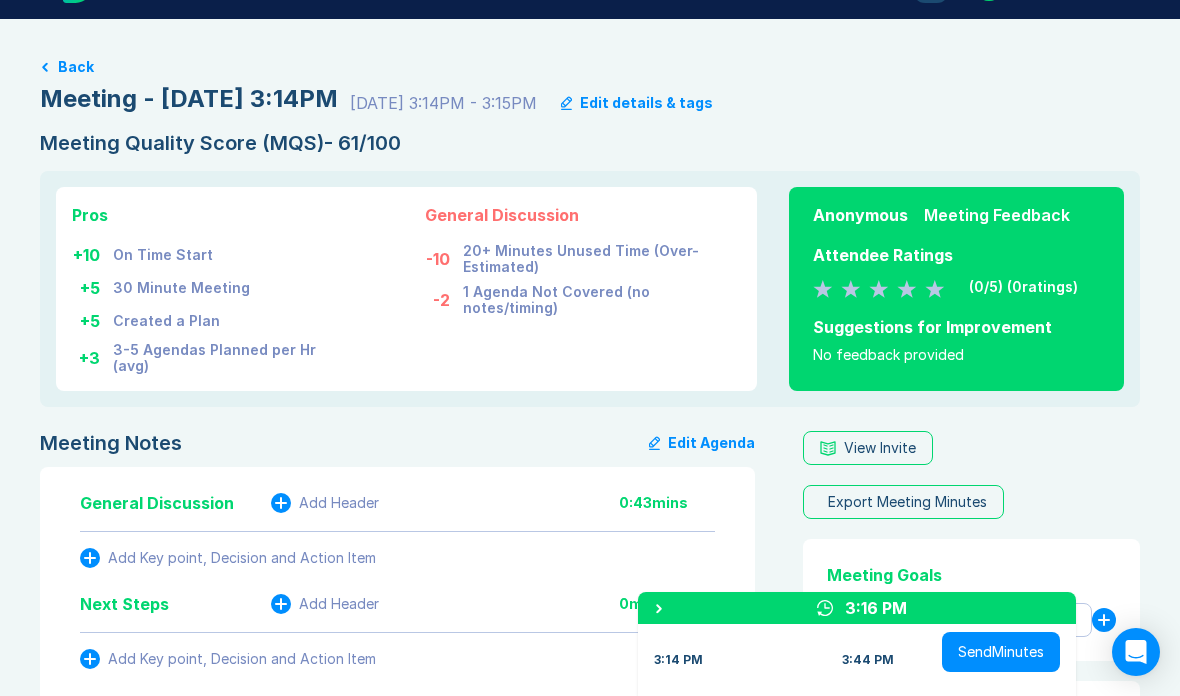 scroll, scrollTop: 0, scrollLeft: 0, axis: both 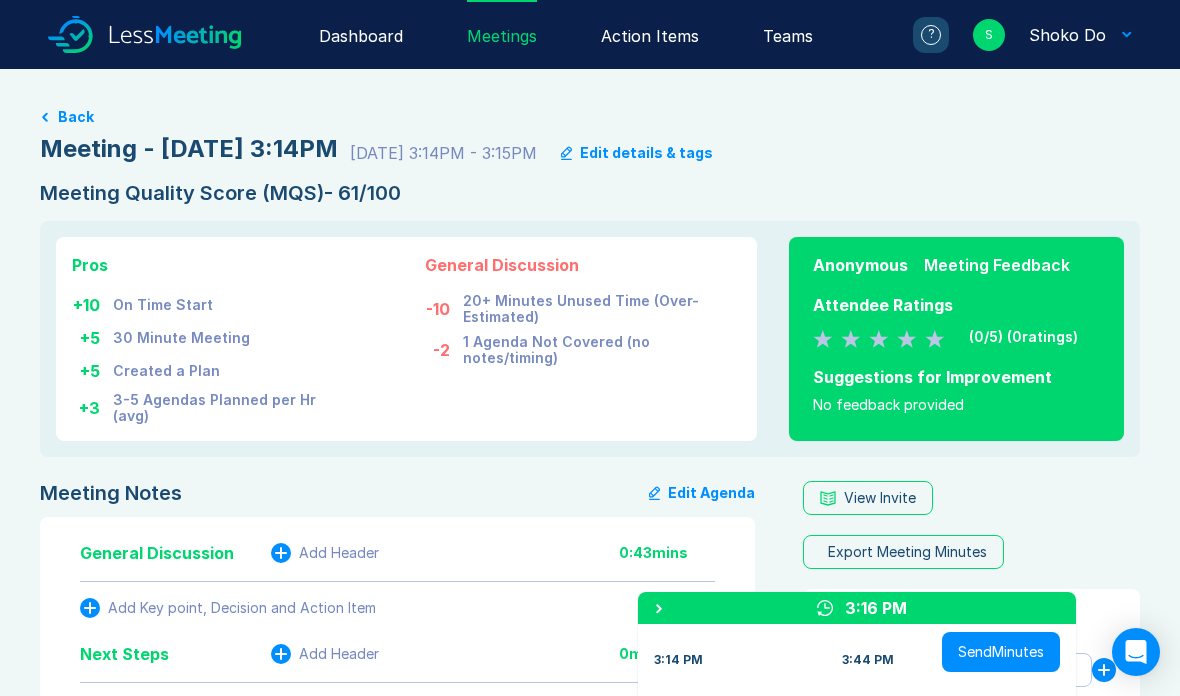 click on "Edit details & tags" at bounding box center (646, 153) 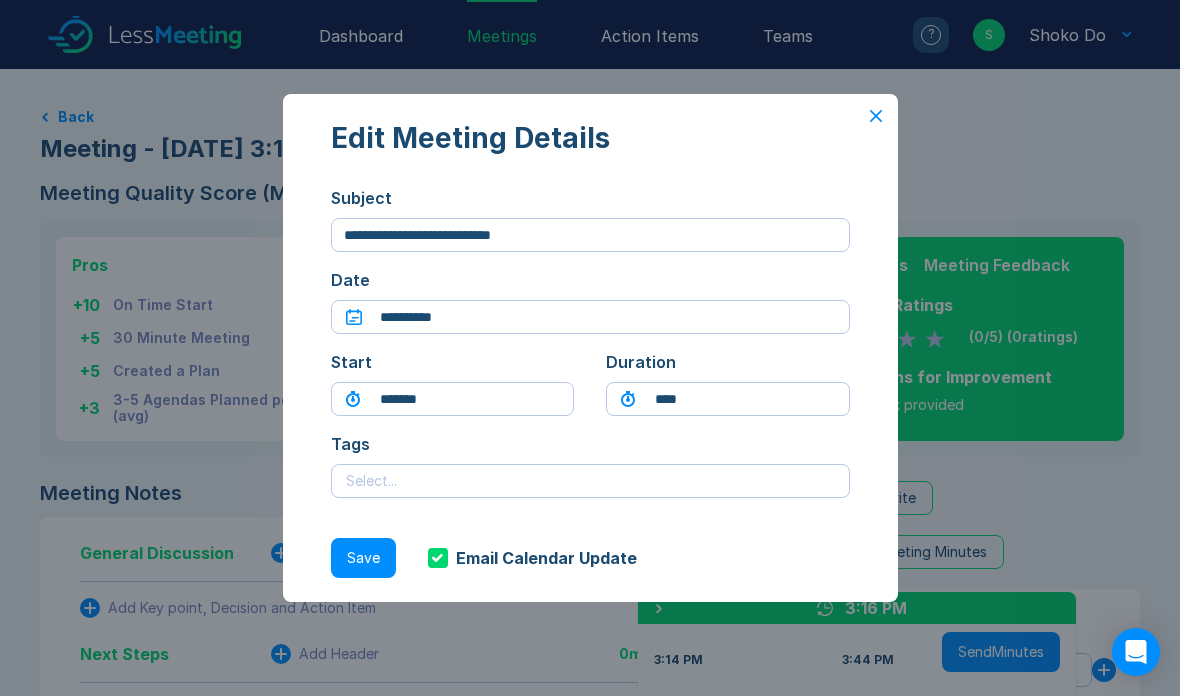 click 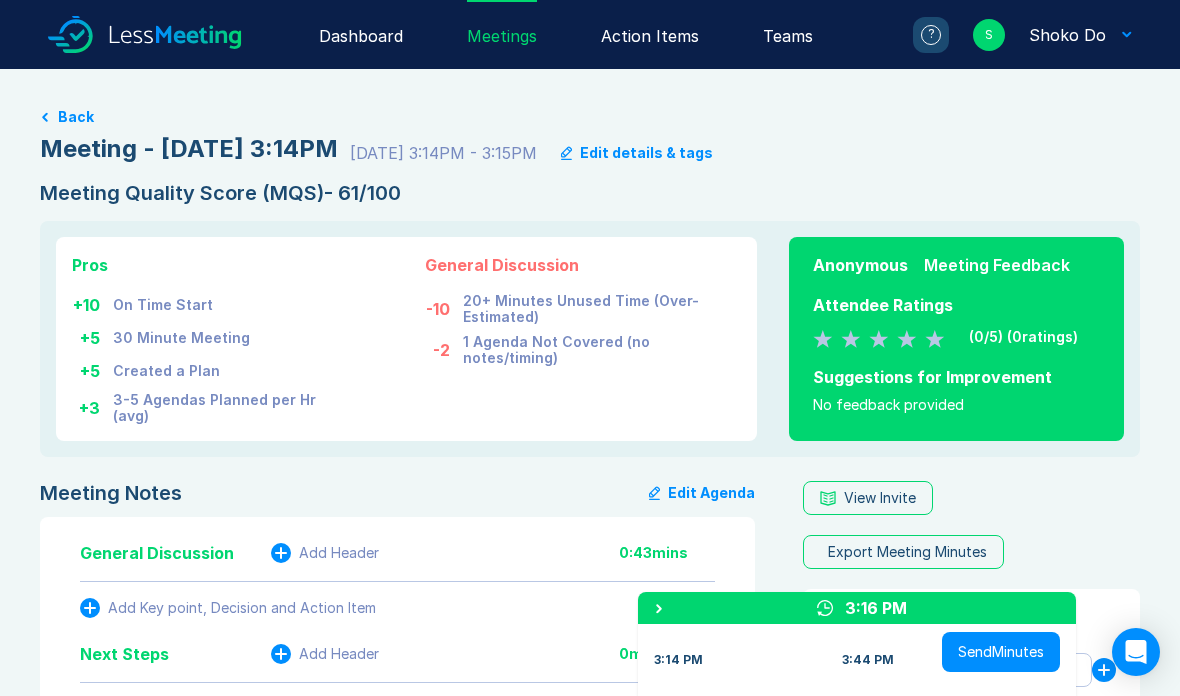 click on "Back" at bounding box center (76, 117) 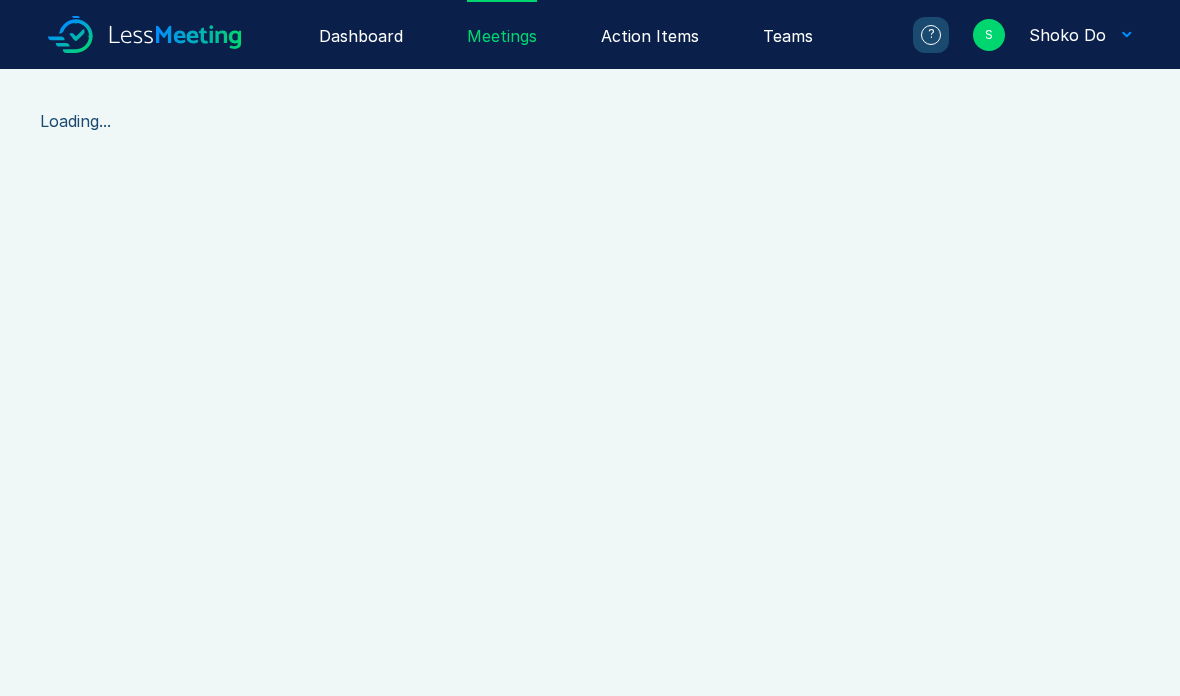 scroll, scrollTop: 0, scrollLeft: 0, axis: both 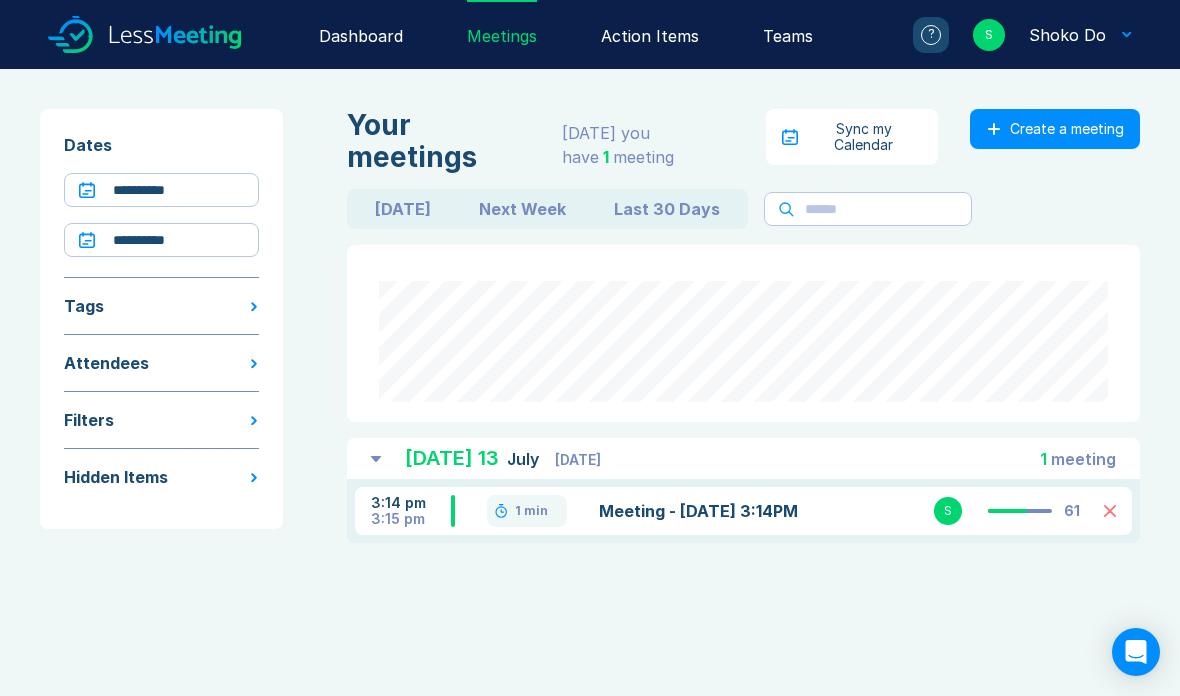 click 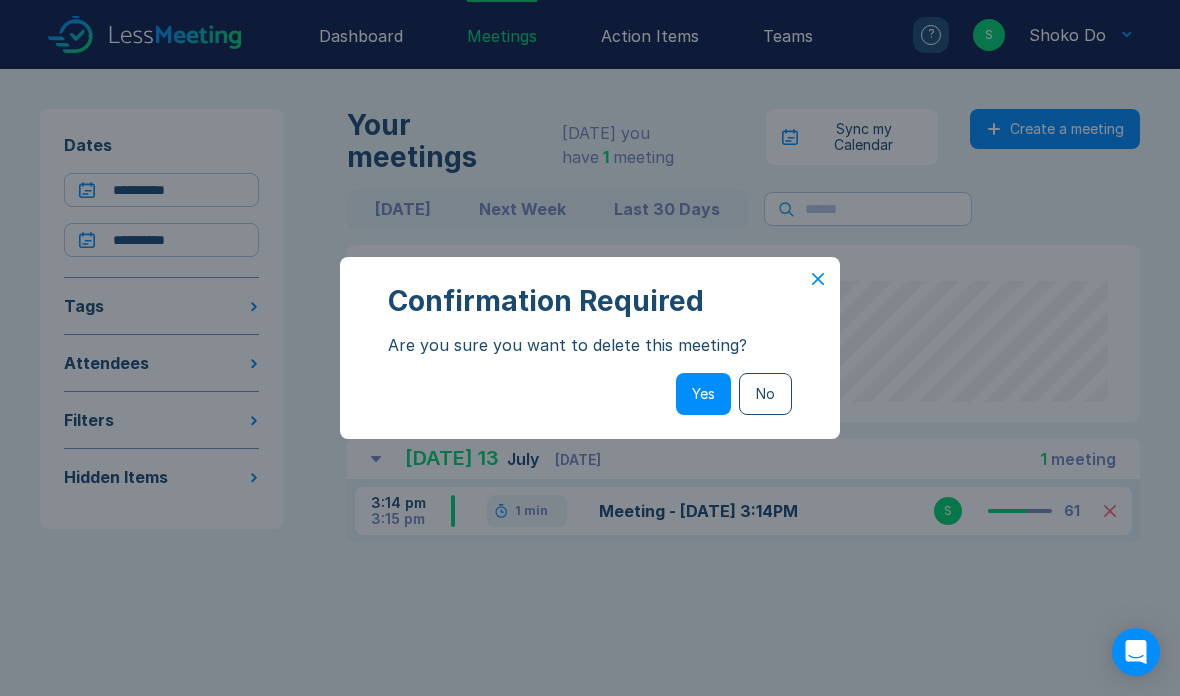click on "Yes" at bounding box center [703, 394] 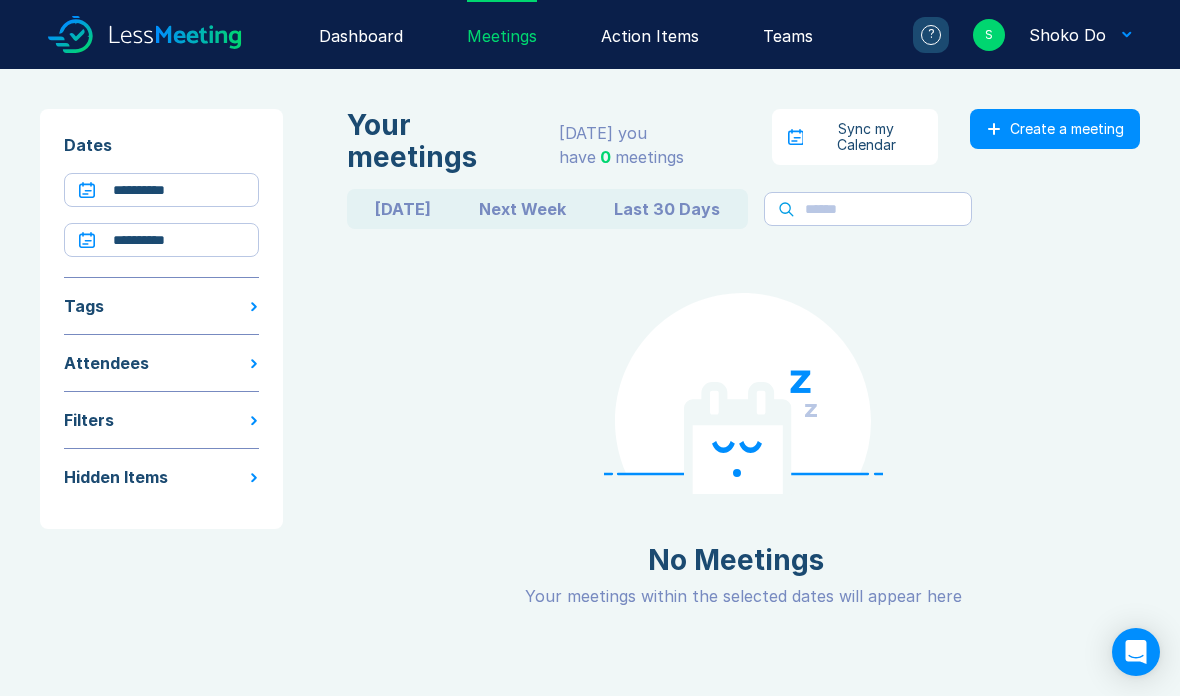 click on "Dashboard" at bounding box center [361, 34] 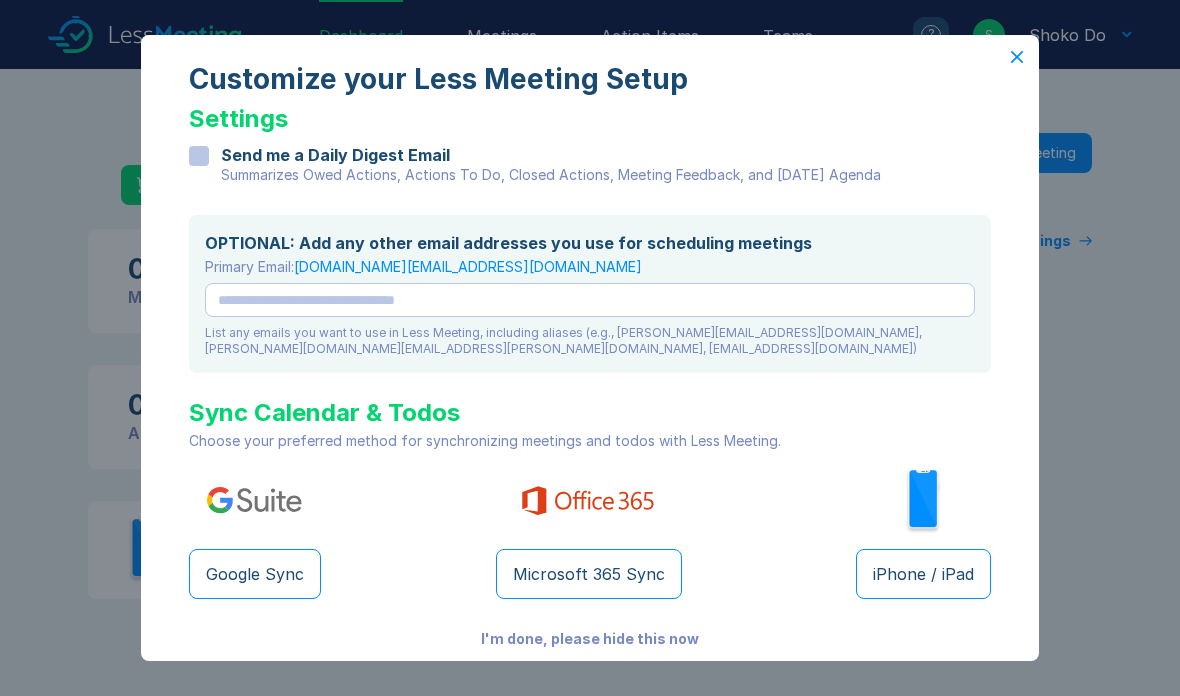 scroll, scrollTop: 0, scrollLeft: 0, axis: both 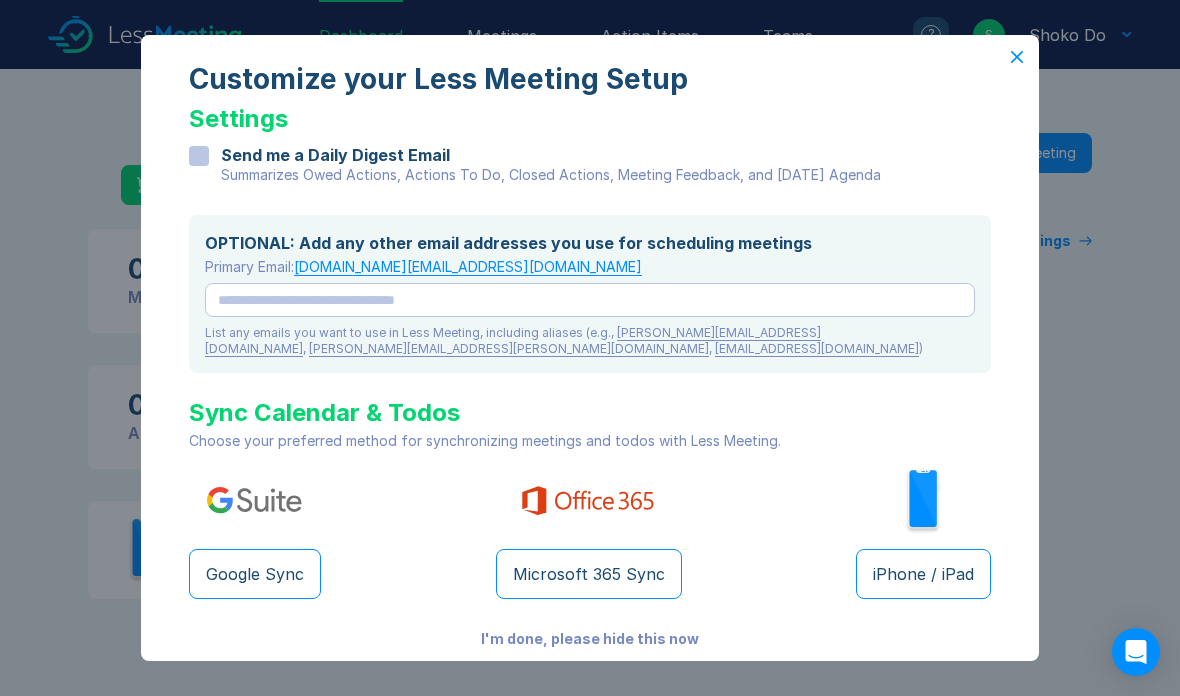 click on "Customize your Less Meeting Setup Settings Send me a Daily Digest Email Summarizes Owed Actions, Actions To Do, Closed Actions, Meeting Feedback, and Today's Agenda OPTIONAL: Add any other email addresses you use for scheduling meetings Primary Email:  shoko.do@hyatt.com List any emails you want to use in Less Meeting, including aliases (e.g.,   john@lessmeeting.com ,   john.doe@lessmeeting.com ,   johndoe@gmail.com ) Sync Calendar & Todos Choose your preferred method for synchronizing meetings and todos with Less Meeting. Google Sync Microsoft 365 Sync iPhone / iPad I'm done, please hide this now" at bounding box center (590, 359) 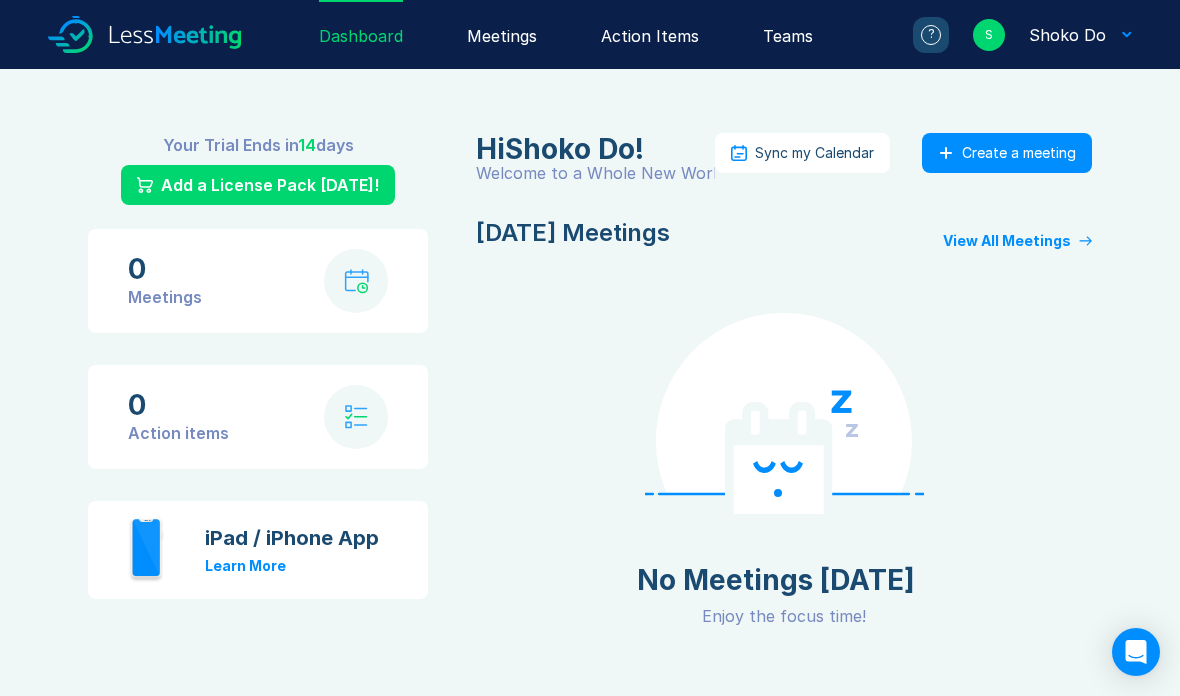 click on "Meetings" at bounding box center [502, 34] 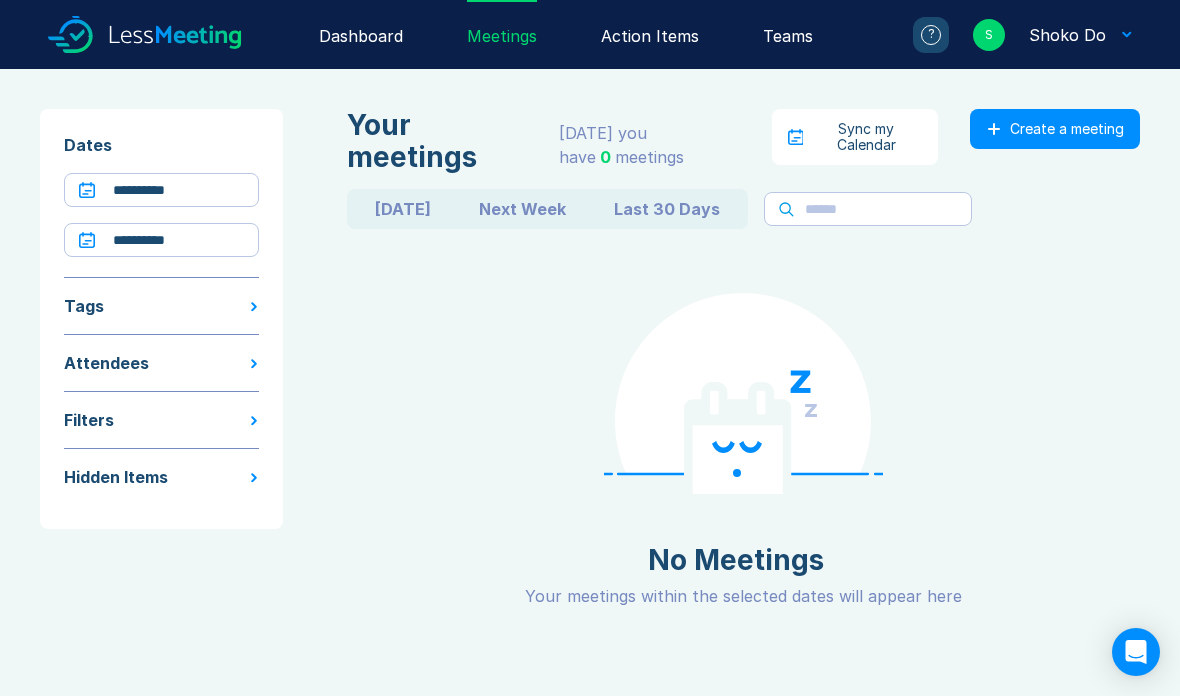 scroll, scrollTop: 0, scrollLeft: 0, axis: both 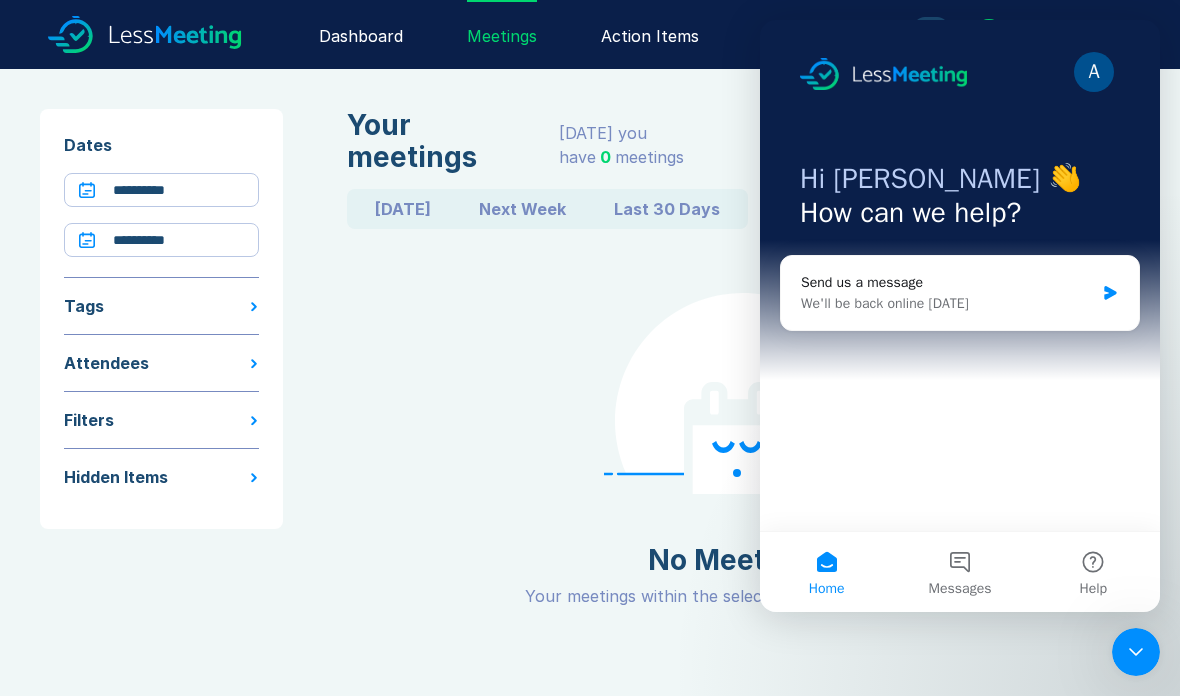 click at bounding box center [1136, 652] 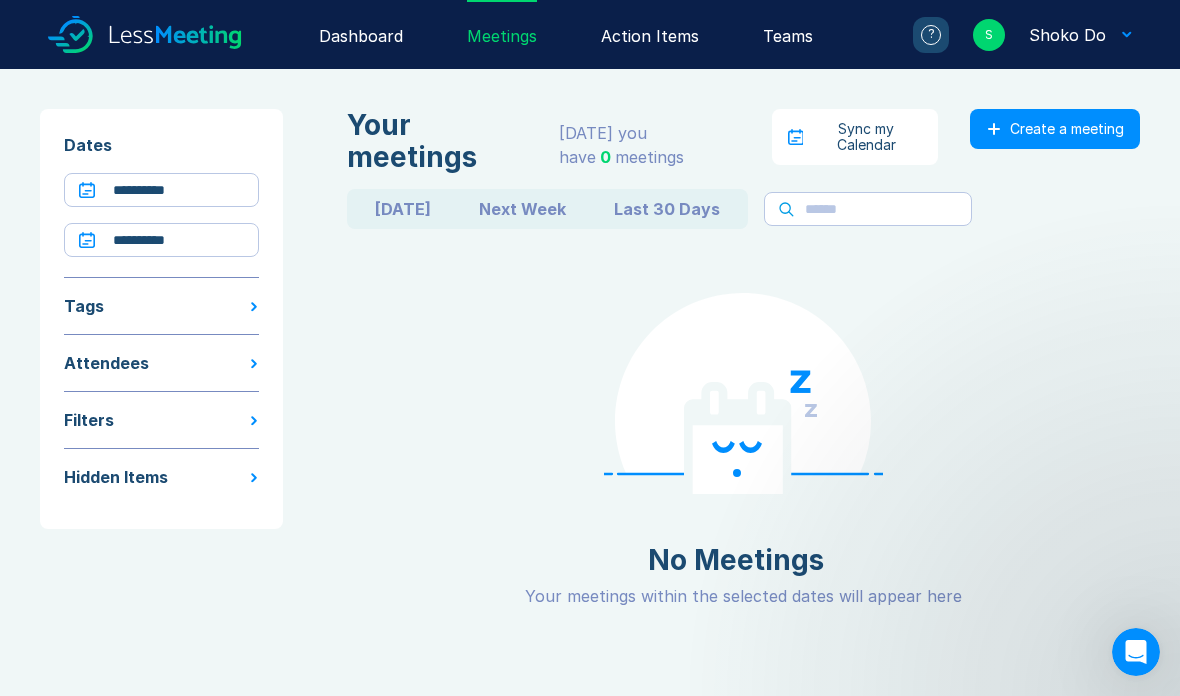 scroll, scrollTop: 0, scrollLeft: 0, axis: both 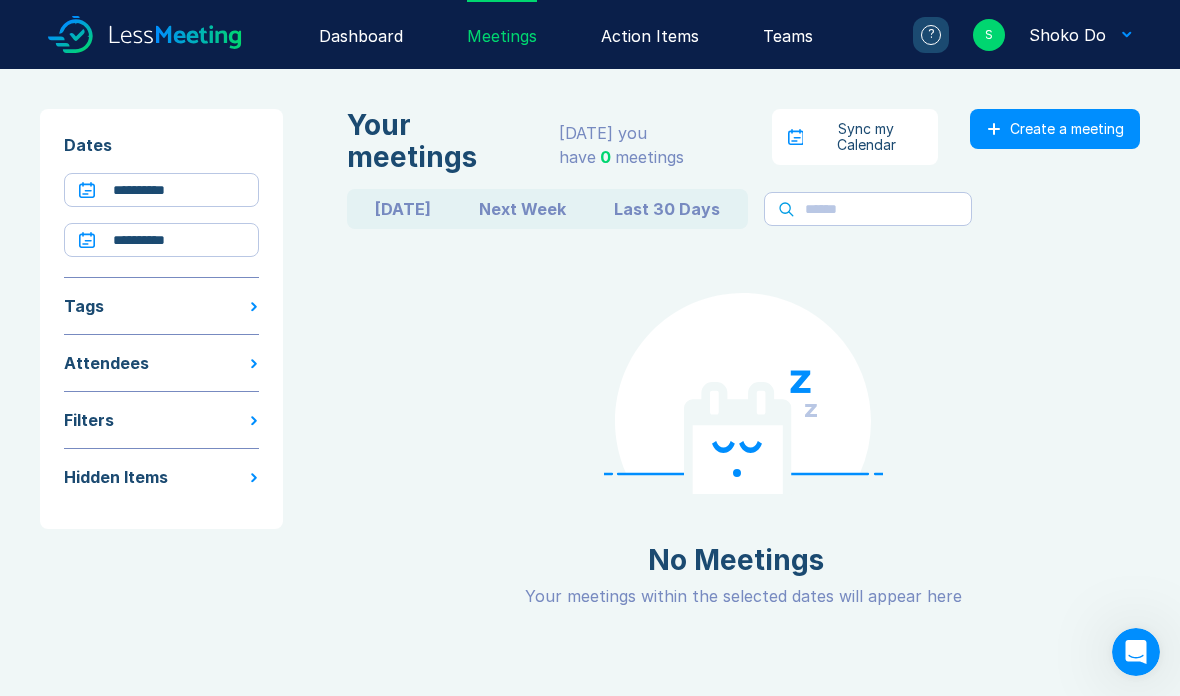 click on "Sync my Calendar" at bounding box center (866, 137) 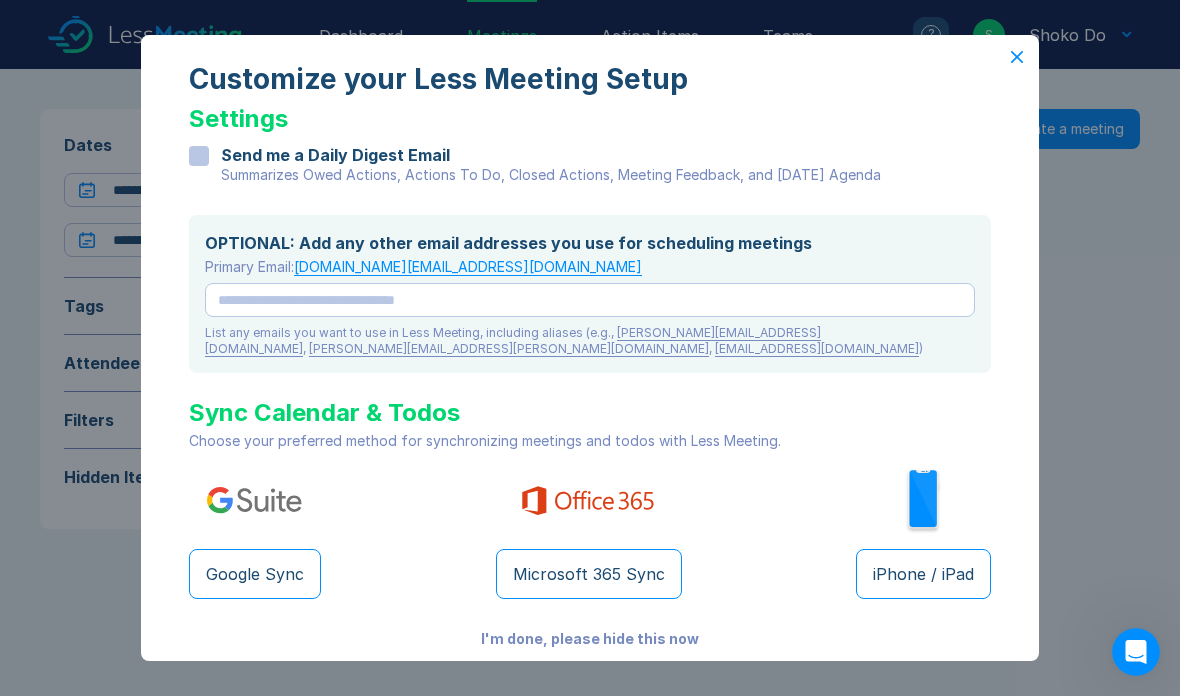 click on "Microsoft 365 Sync" at bounding box center [589, 574] 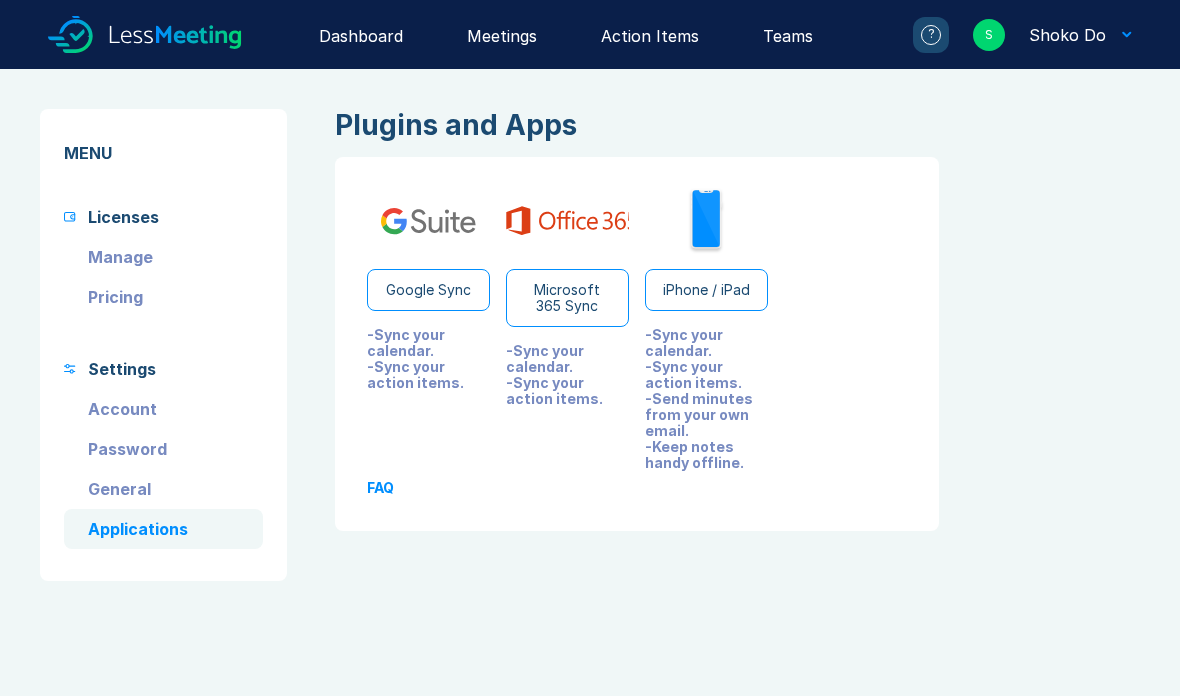 scroll, scrollTop: 0, scrollLeft: 0, axis: both 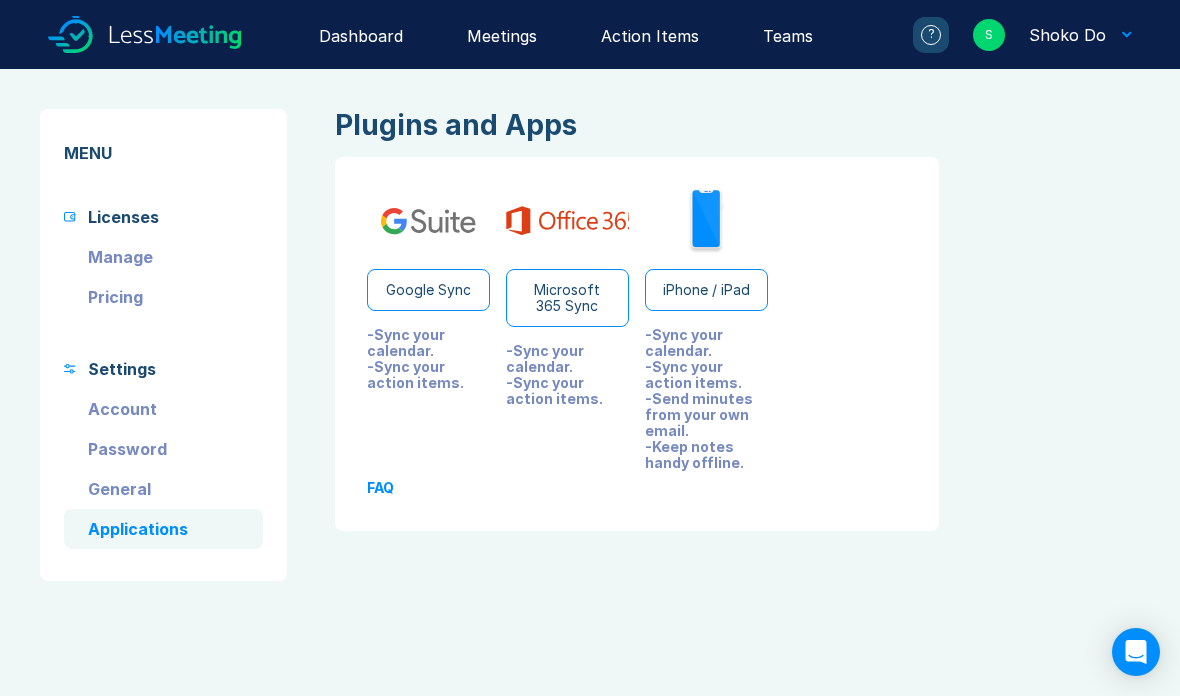 click on "Microsoft 365 Sync" at bounding box center (567, 298) 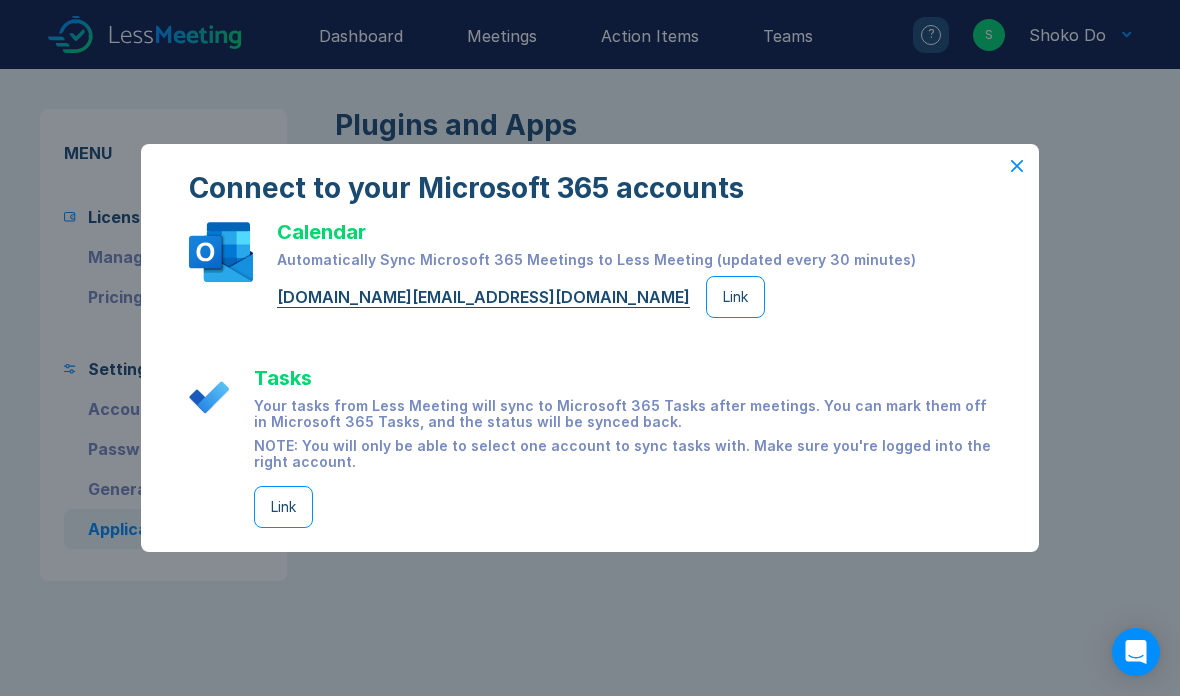 click on "Link" at bounding box center (735, 297) 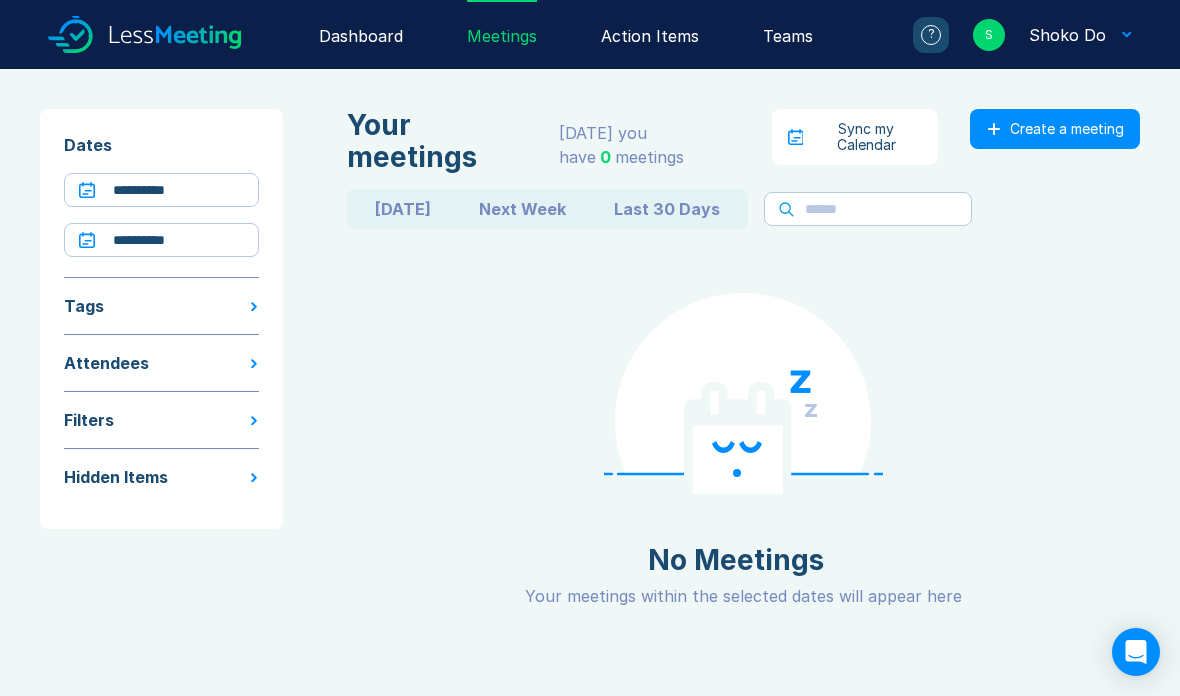 scroll, scrollTop: 0, scrollLeft: 0, axis: both 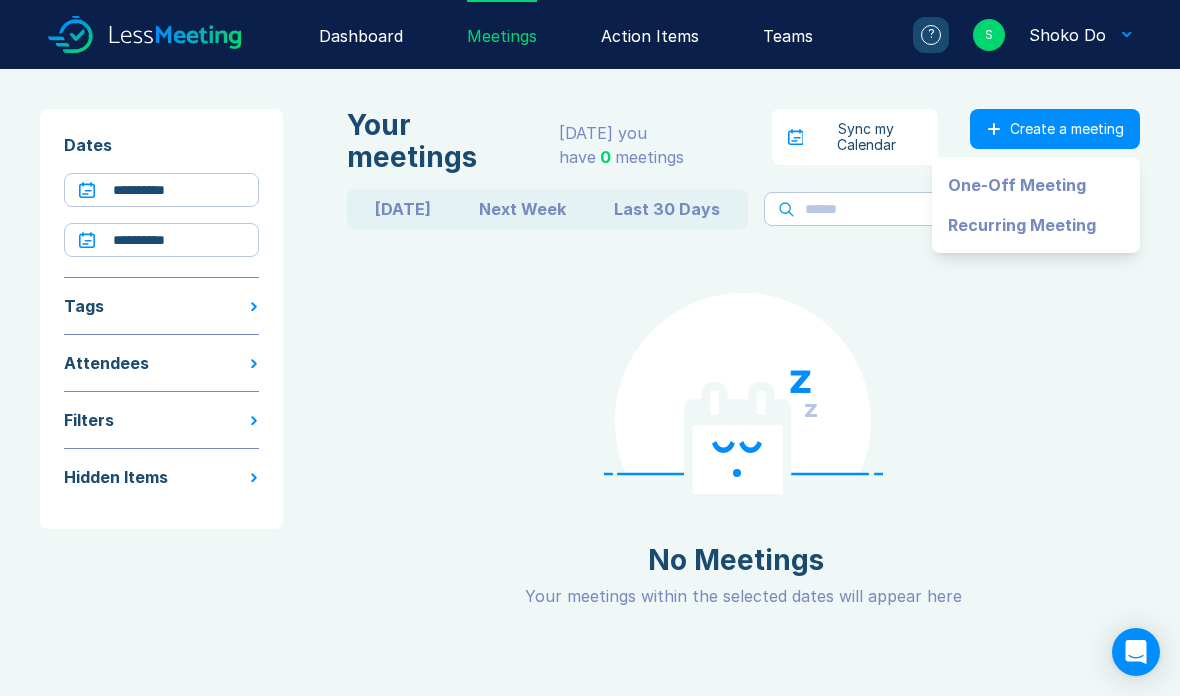 click on "One-Off Meeting" at bounding box center (1036, 185) 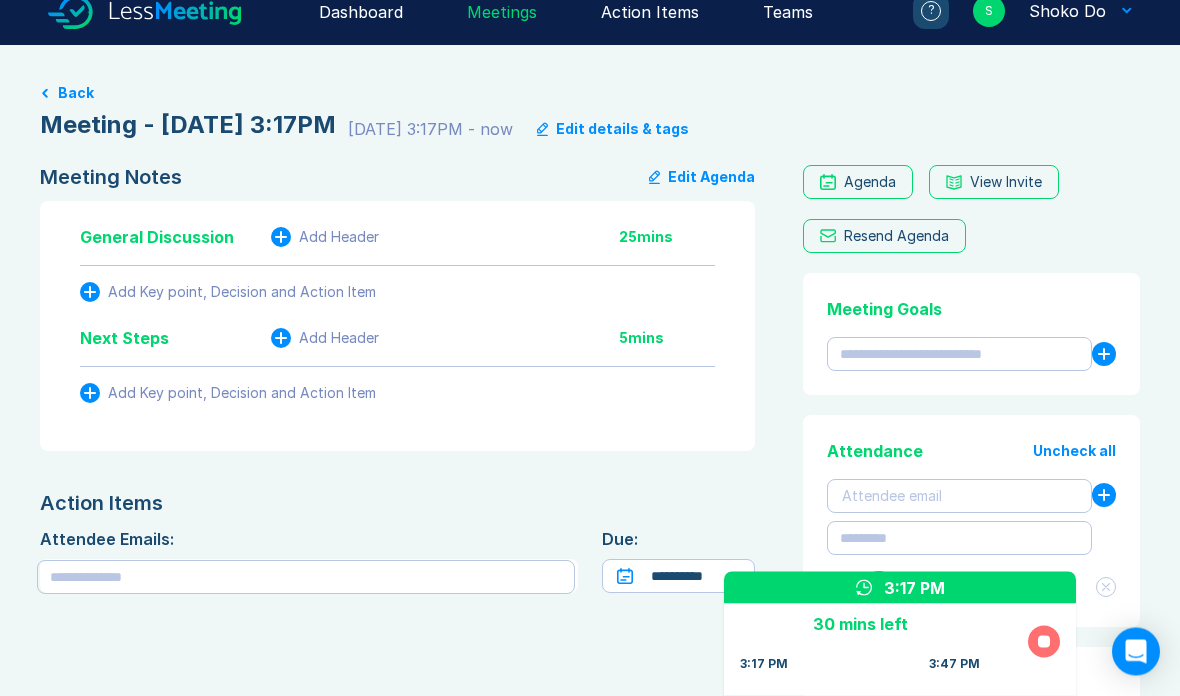 scroll, scrollTop: 0, scrollLeft: 0, axis: both 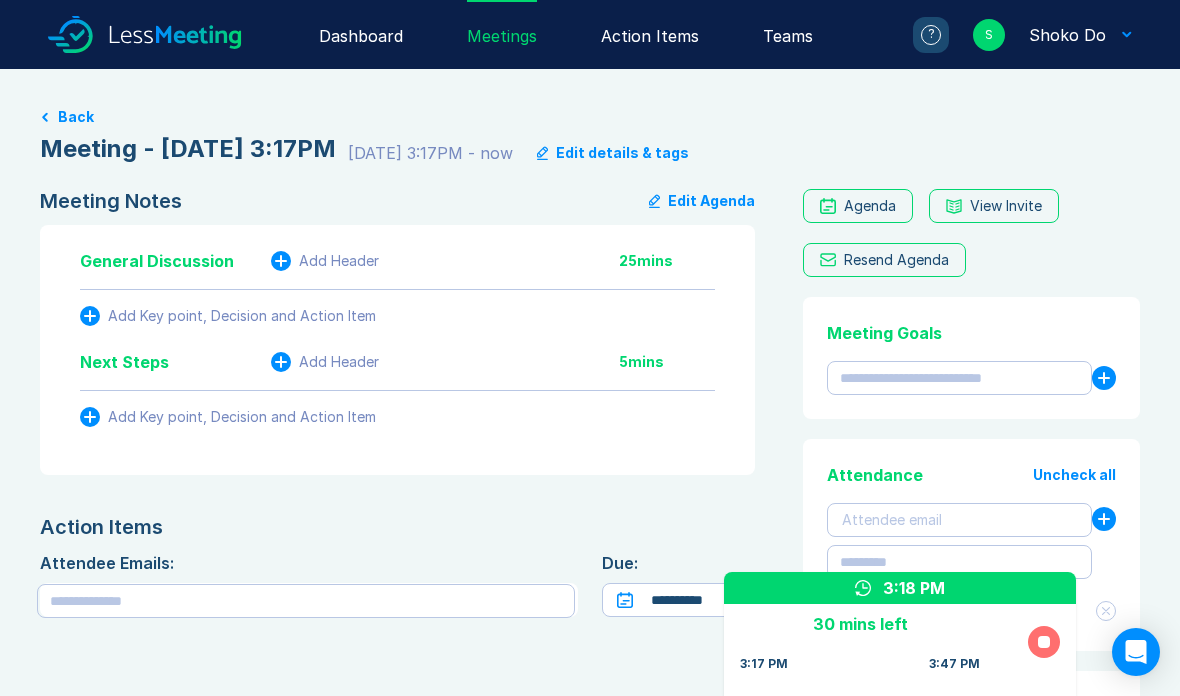 click on "Back" at bounding box center (76, 117) 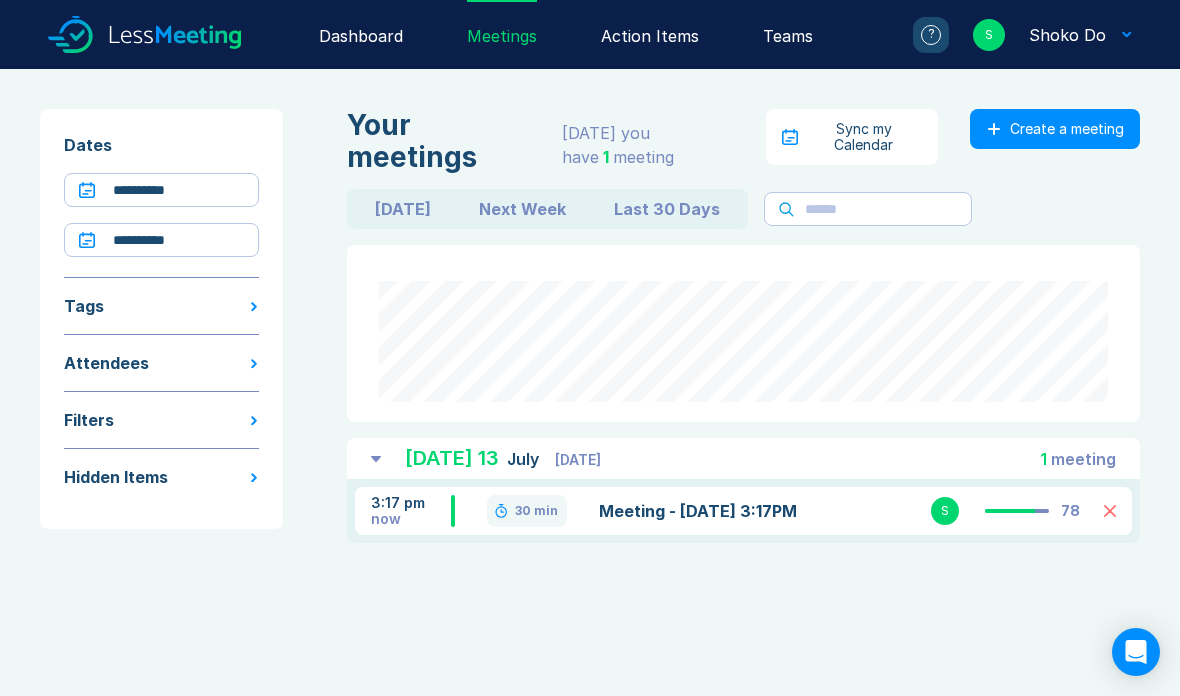 scroll, scrollTop: 0, scrollLeft: 0, axis: both 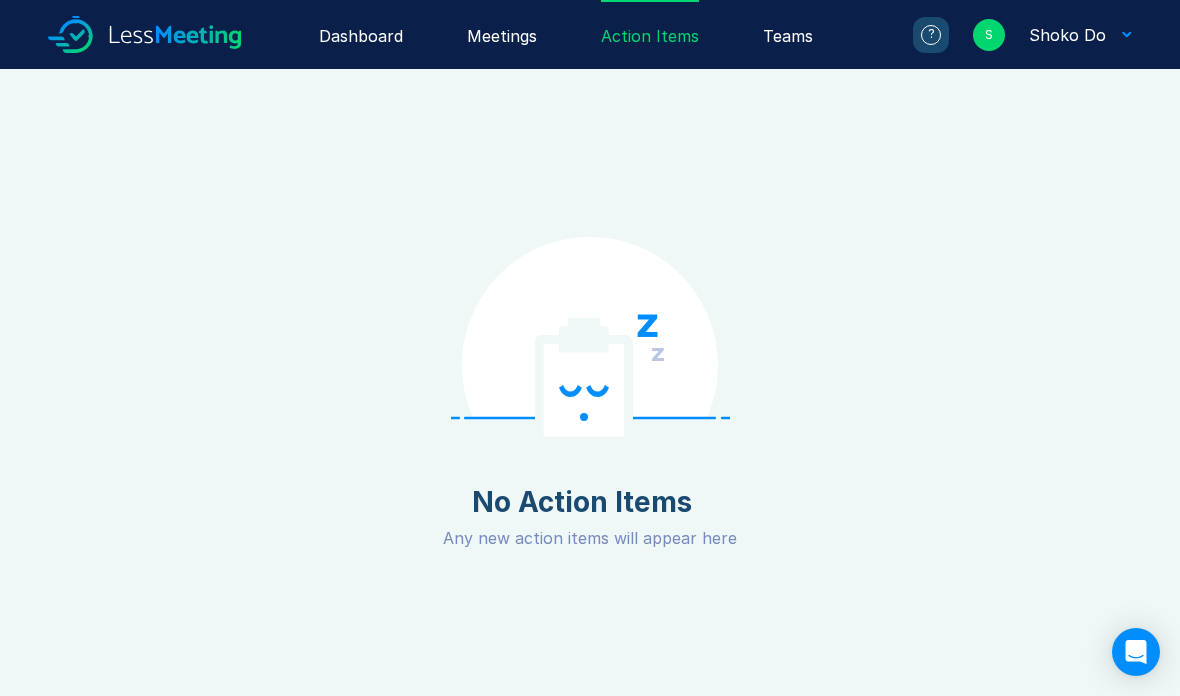 click on "Teams" at bounding box center [788, 34] 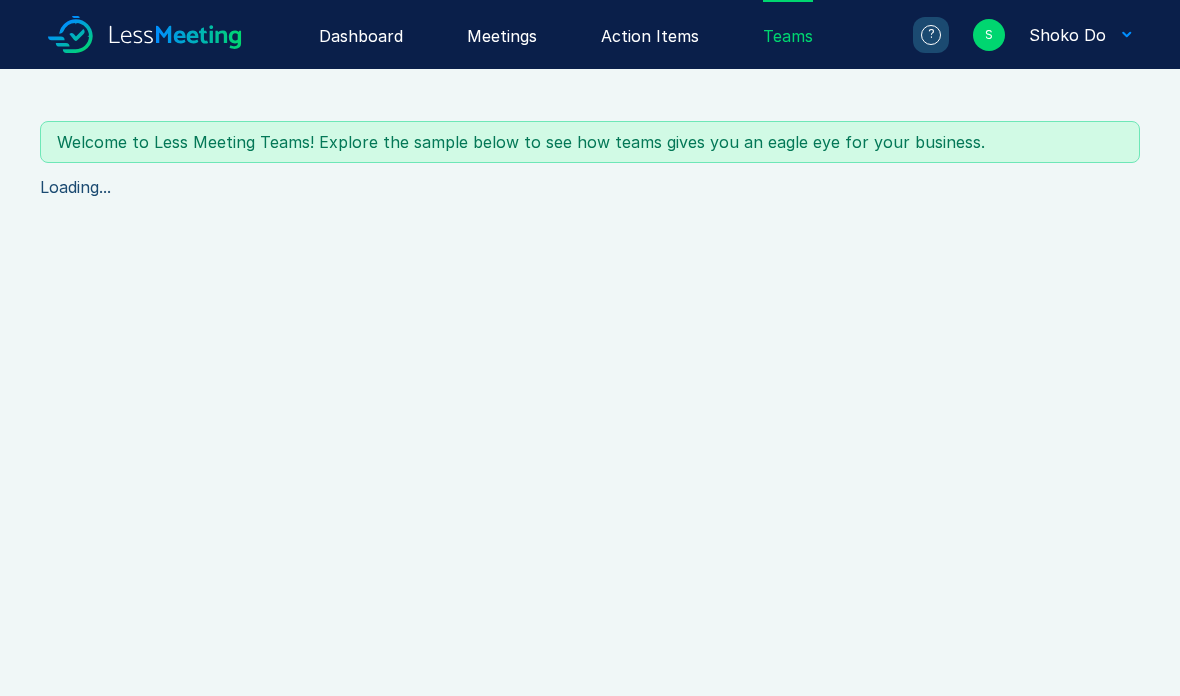 scroll, scrollTop: 0, scrollLeft: 0, axis: both 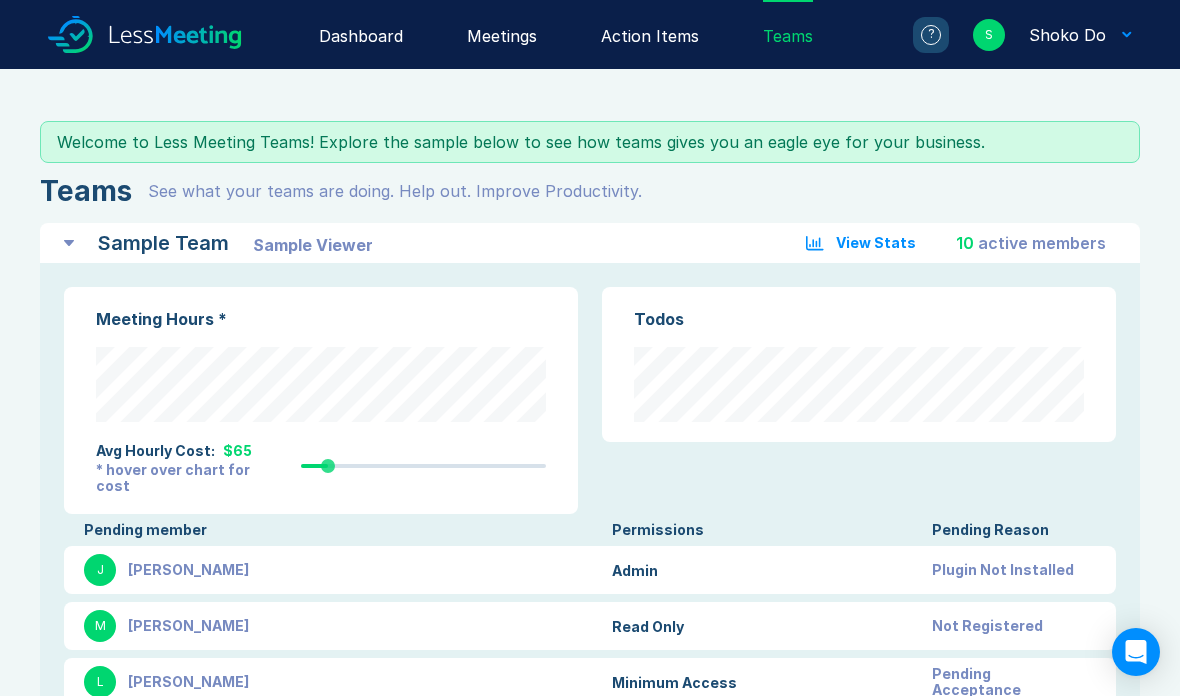 click on "Meetings" at bounding box center (502, 34) 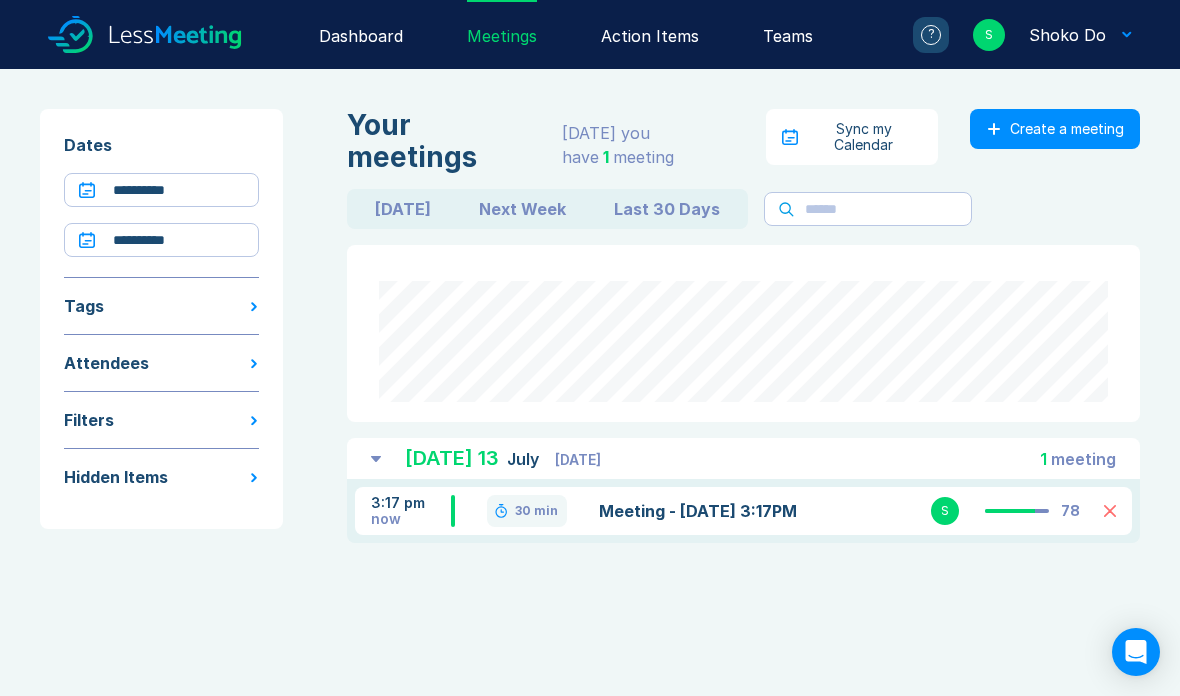 scroll, scrollTop: 0, scrollLeft: 0, axis: both 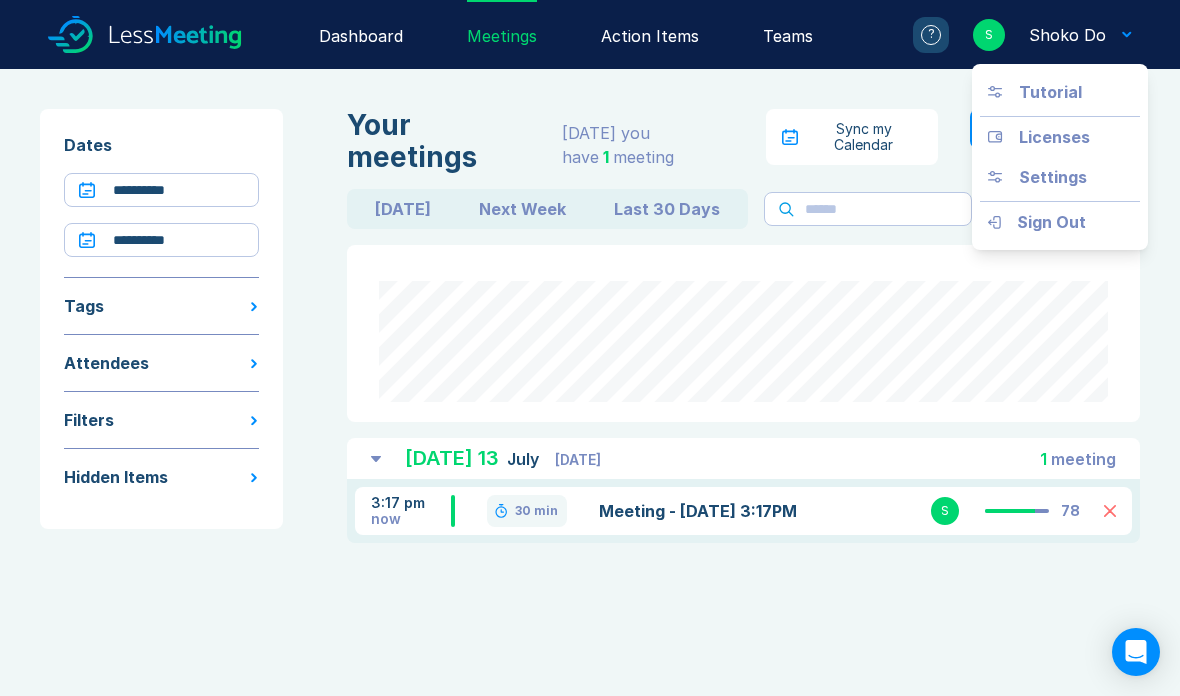 click on "Settings" at bounding box center (1053, 177) 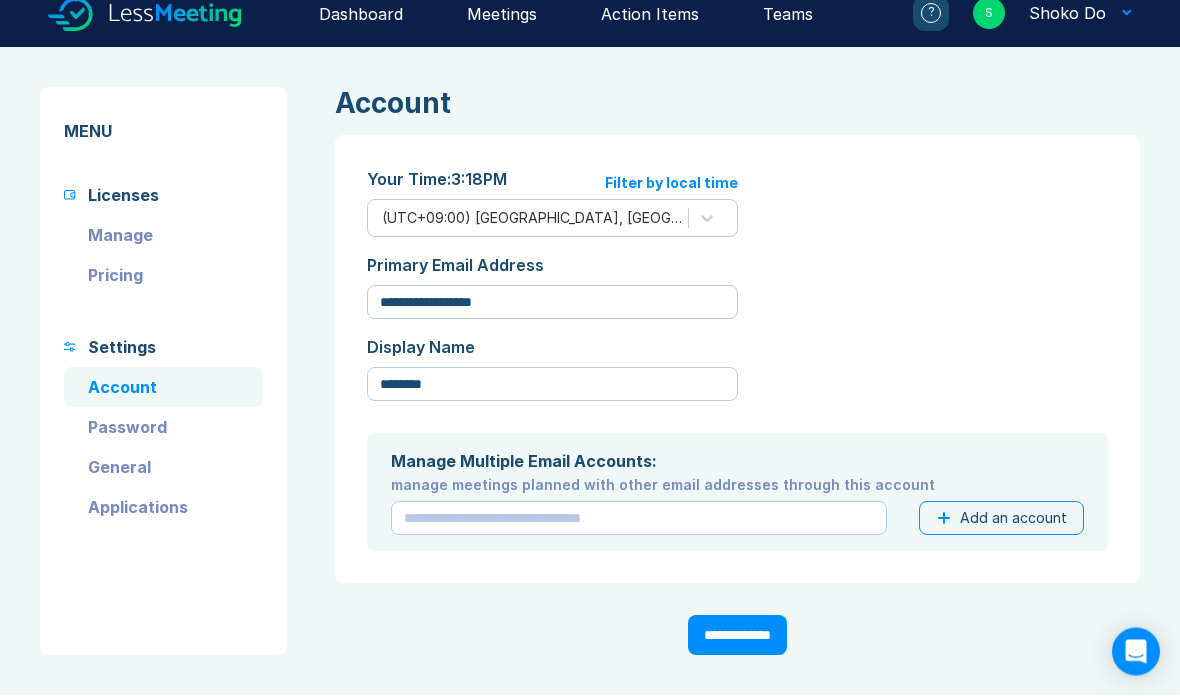 scroll, scrollTop: 70, scrollLeft: 0, axis: vertical 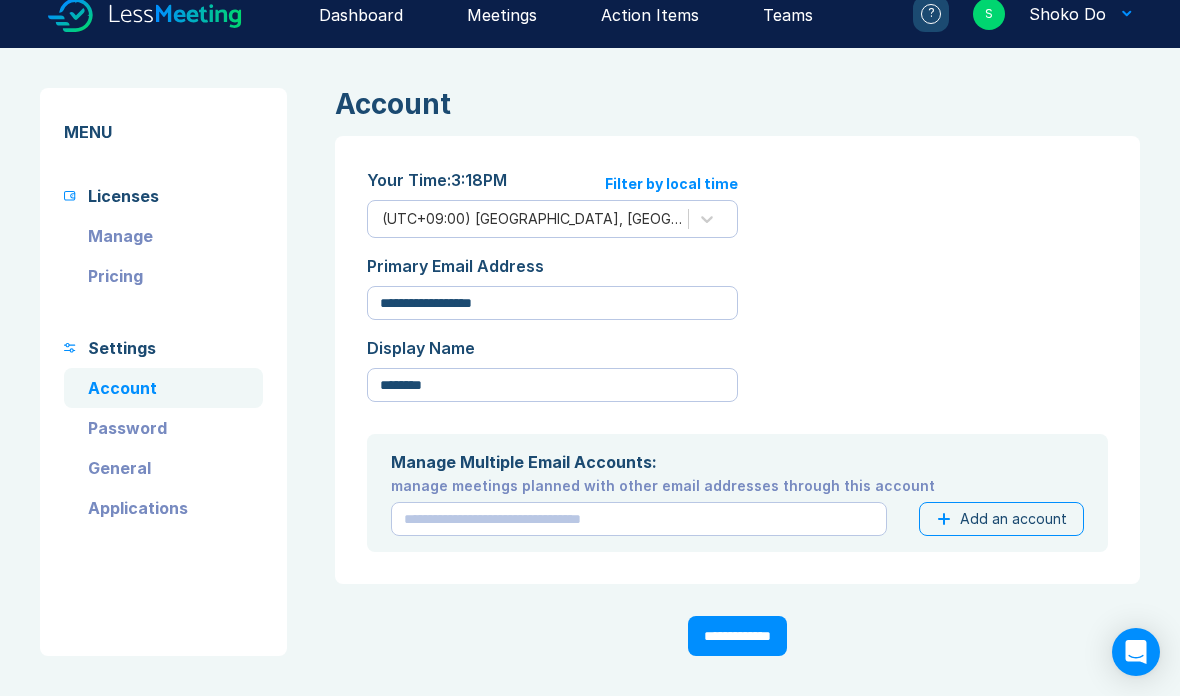 click on "General" at bounding box center (163, 468) 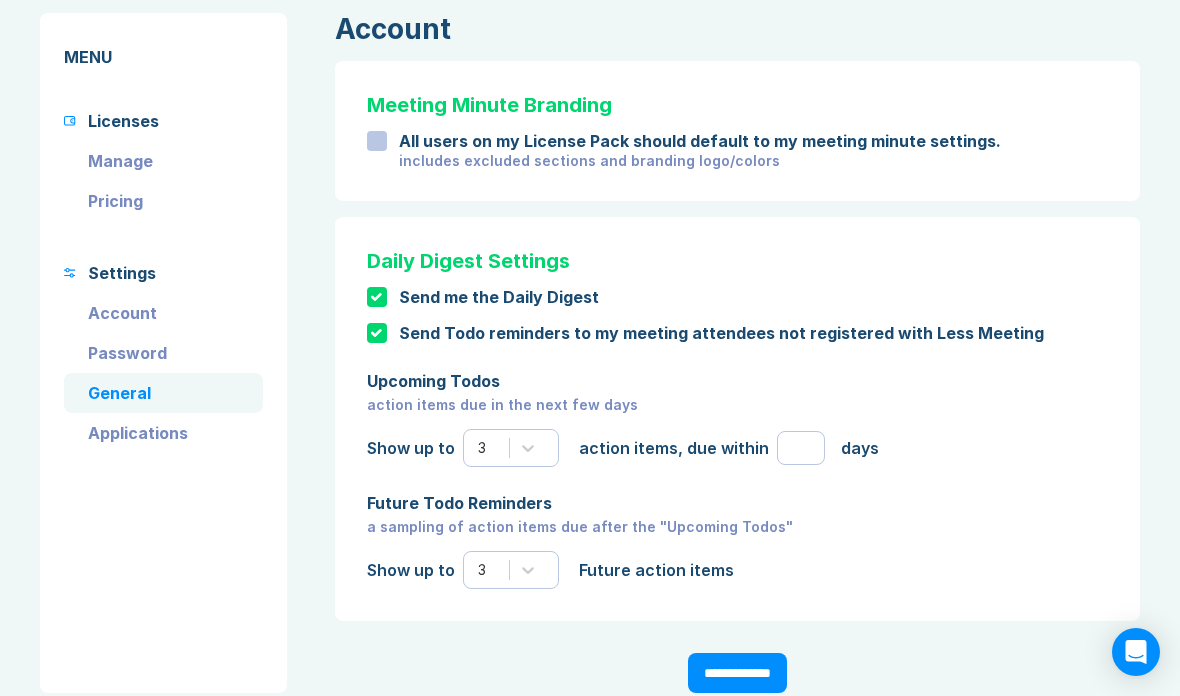 scroll, scrollTop: 133, scrollLeft: 0, axis: vertical 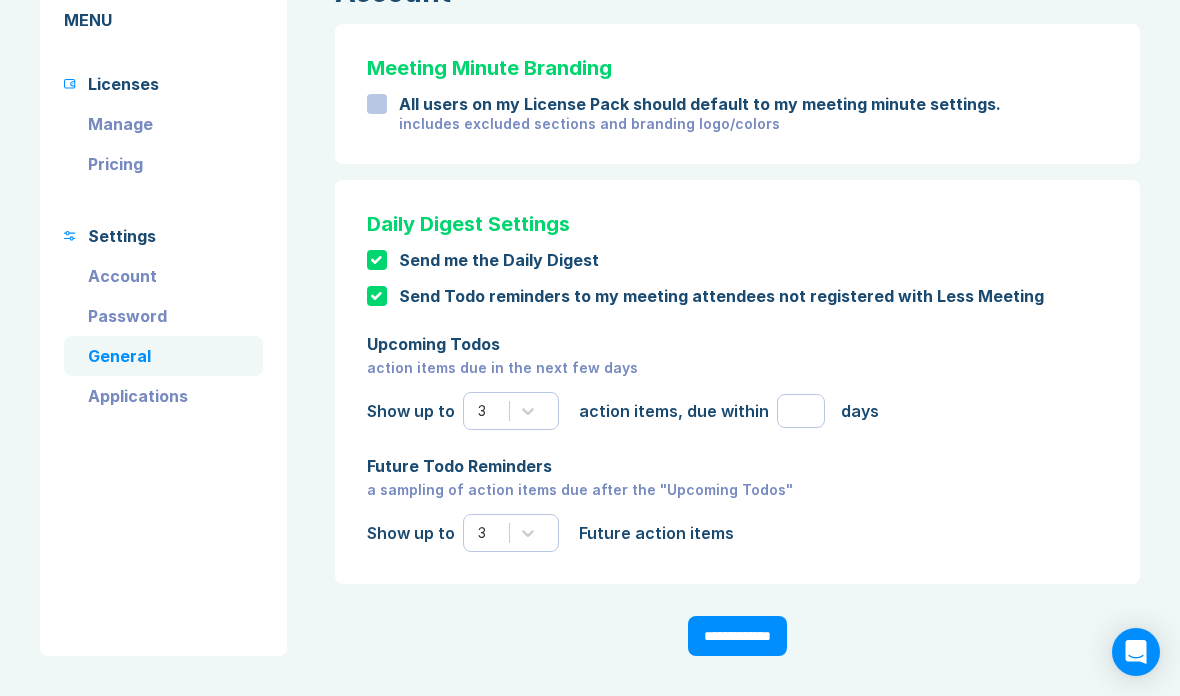 click on "Applications" at bounding box center [163, 396] 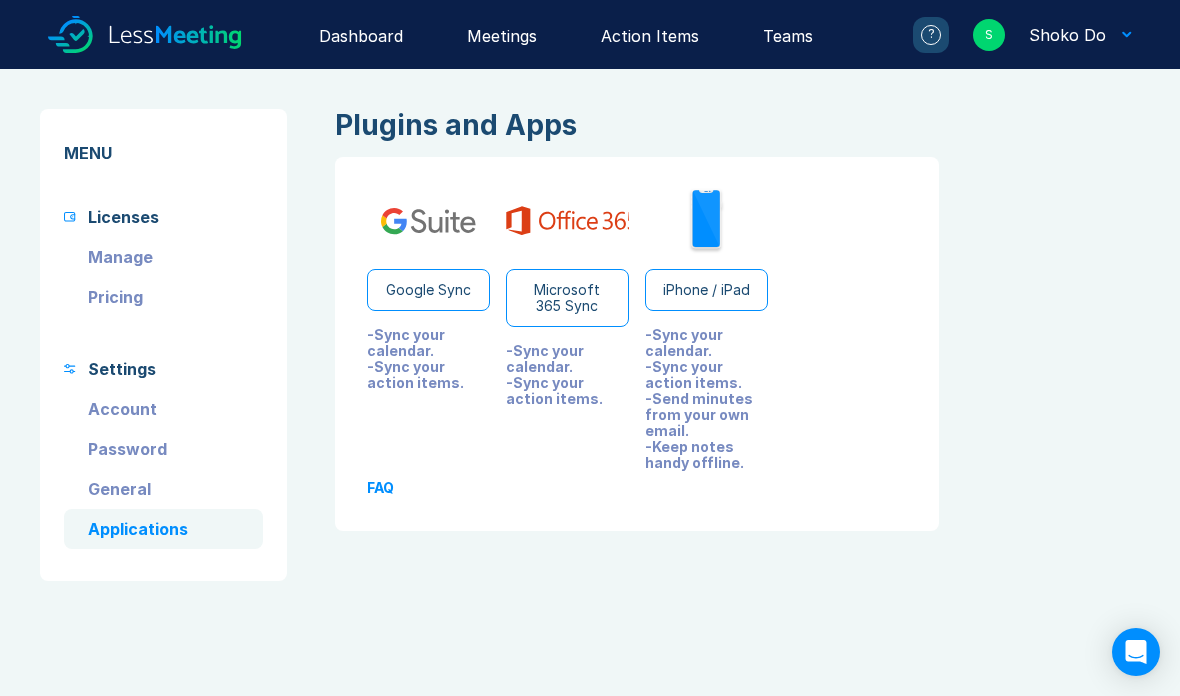 scroll, scrollTop: 0, scrollLeft: 0, axis: both 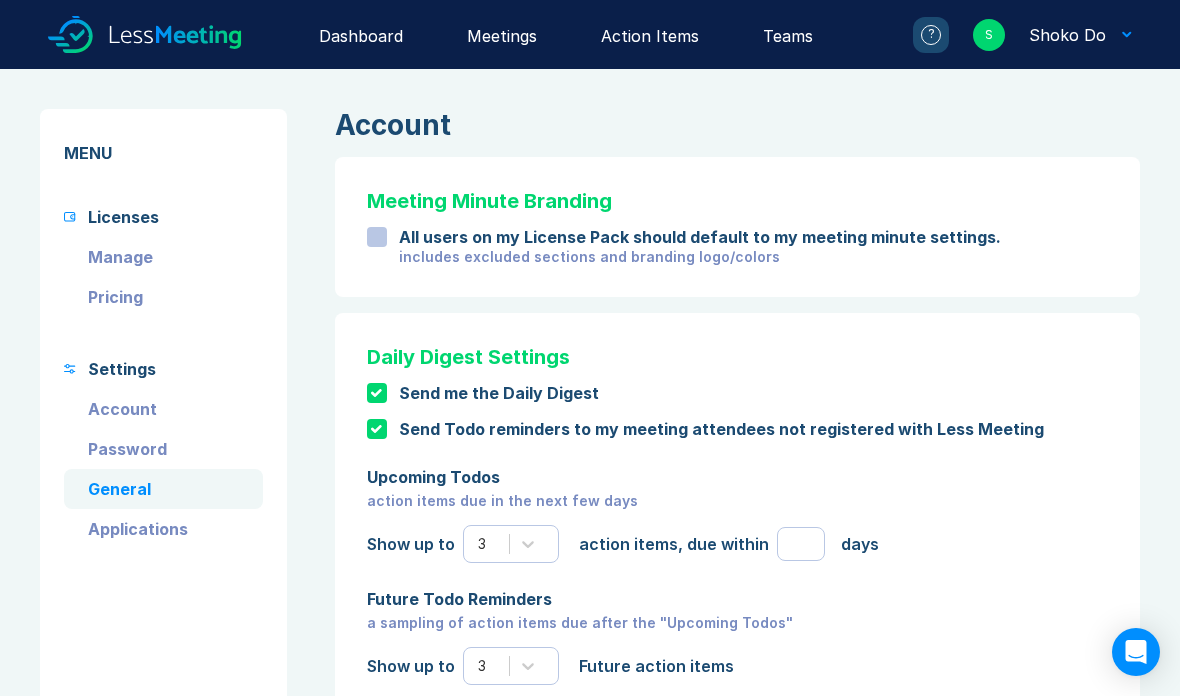 click on "Account" at bounding box center (163, 409) 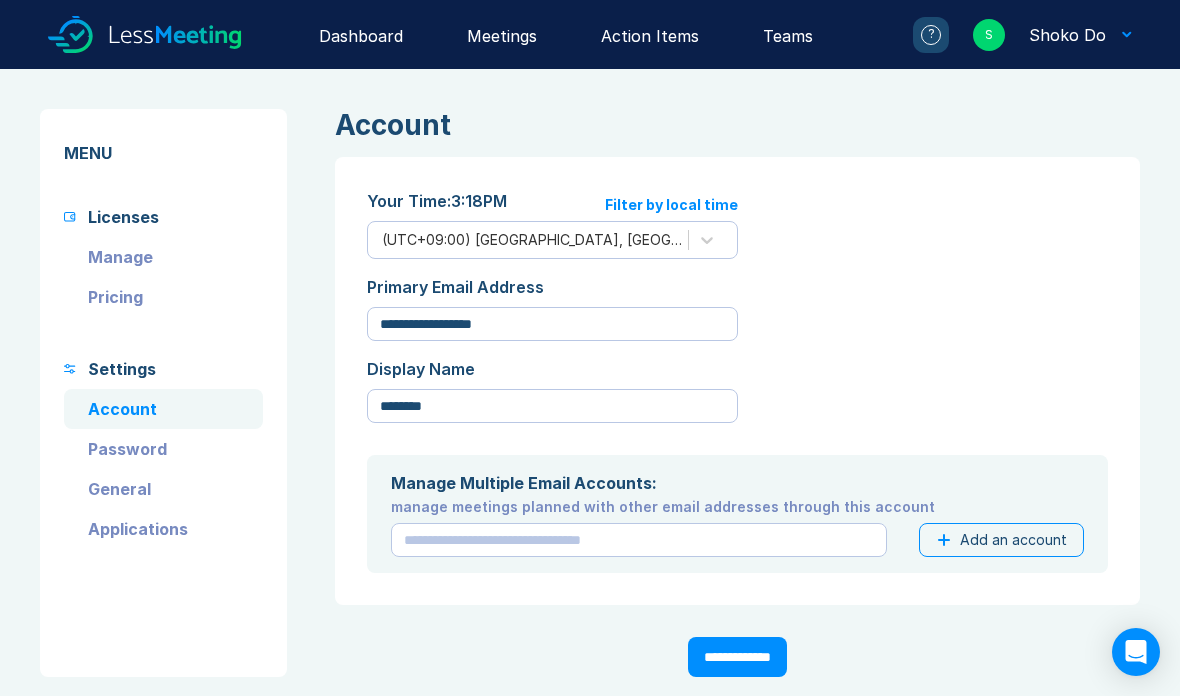scroll, scrollTop: 0, scrollLeft: 0, axis: both 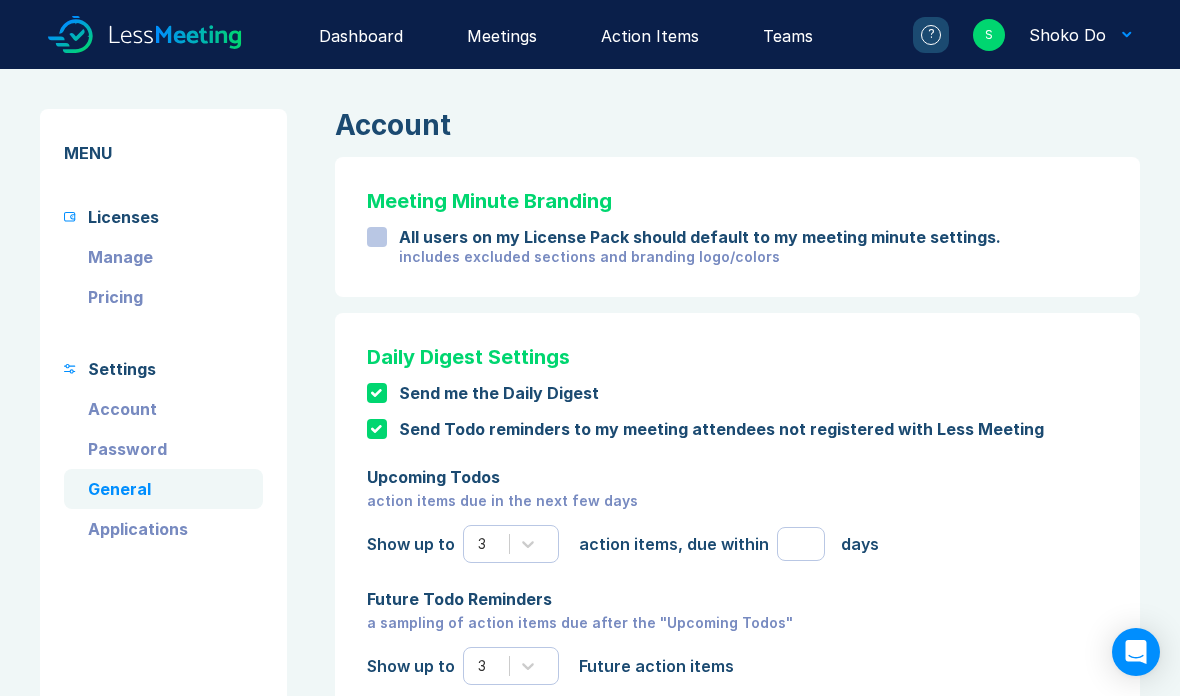 click on "Licenses" at bounding box center (163, 217) 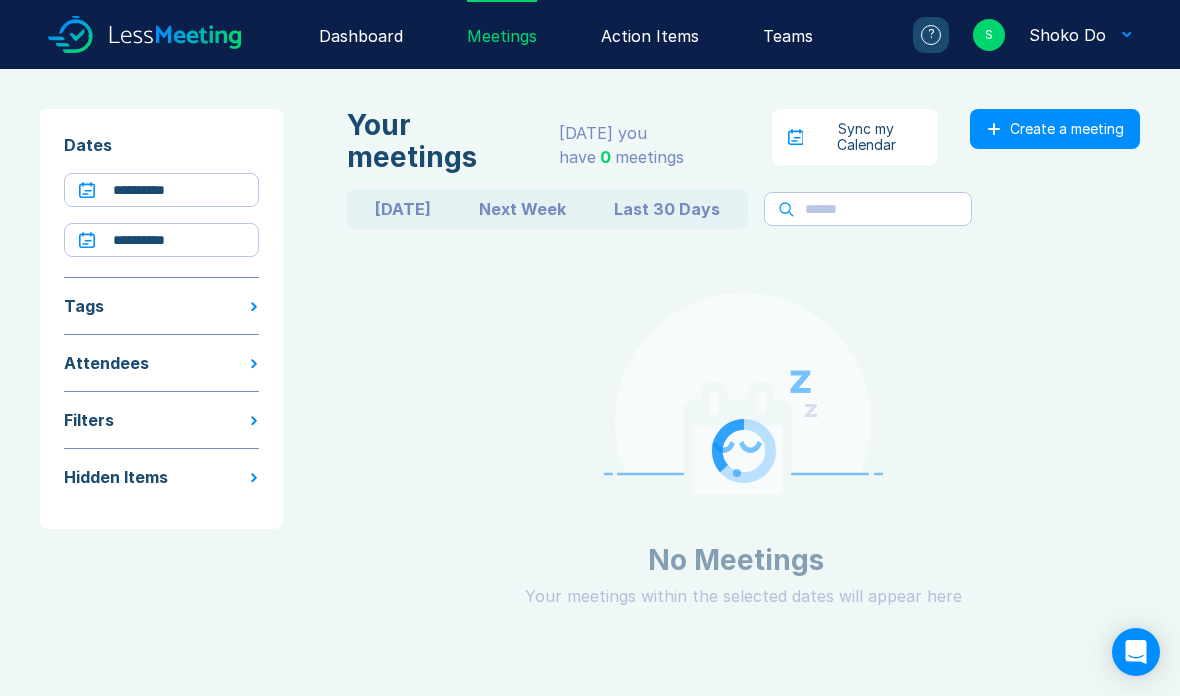 scroll, scrollTop: 0, scrollLeft: 0, axis: both 